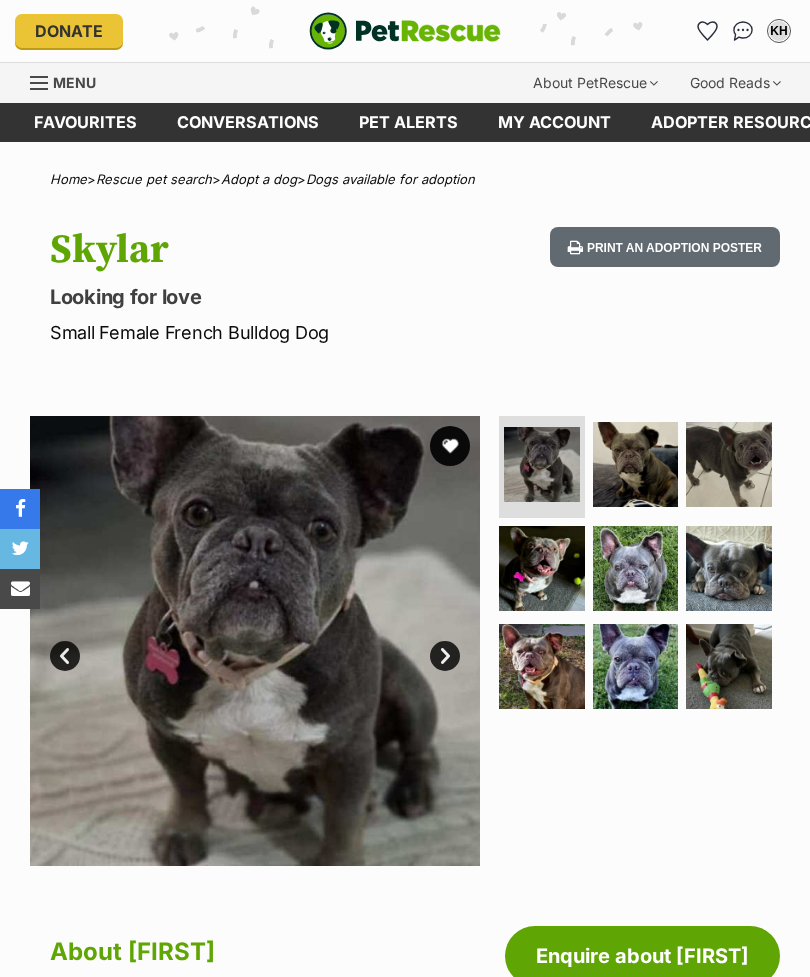 scroll, scrollTop: 0, scrollLeft: 0, axis: both 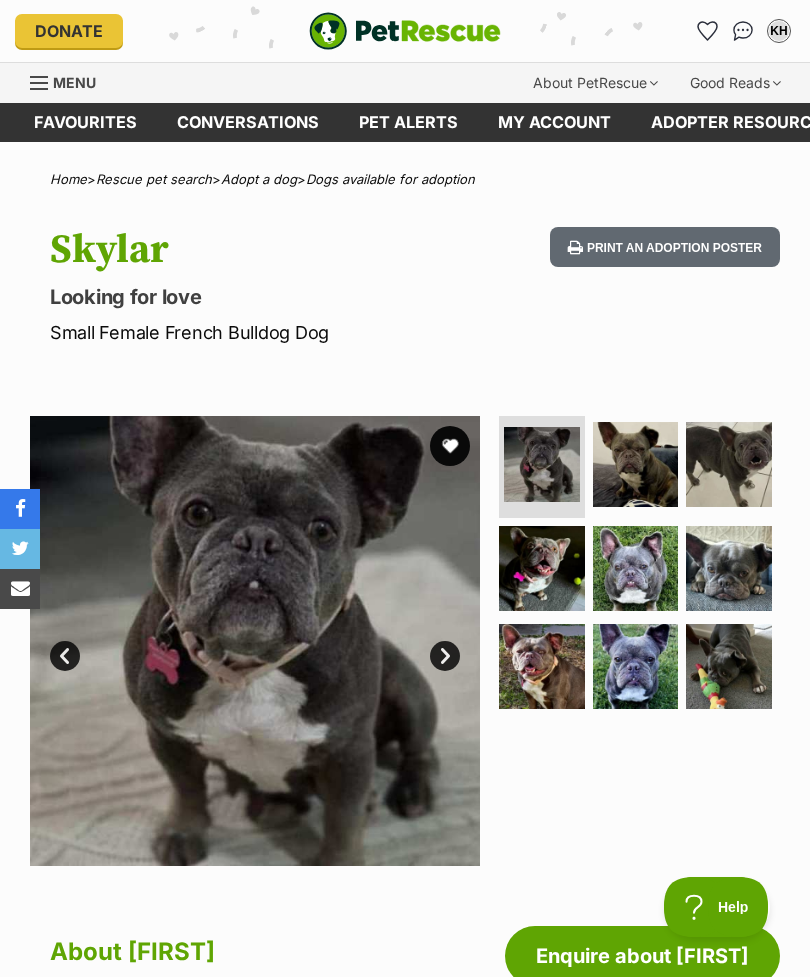 click on "Menu" at bounding box center [74, 82] 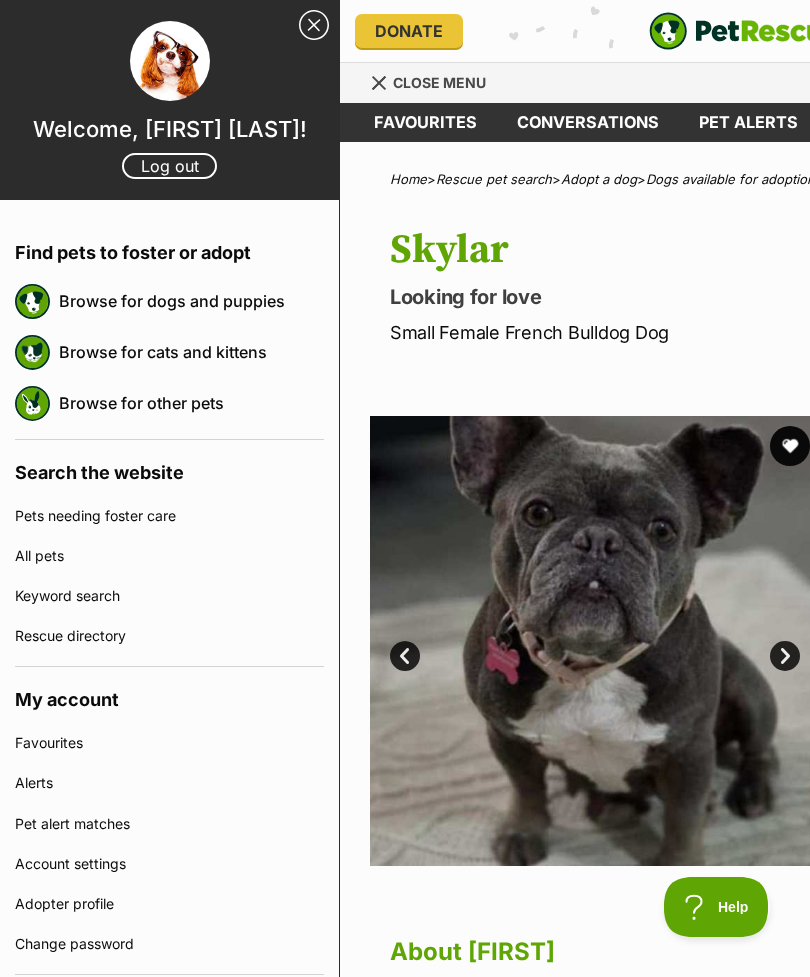click on "Browse for dogs and puppies" at bounding box center [191, 301] 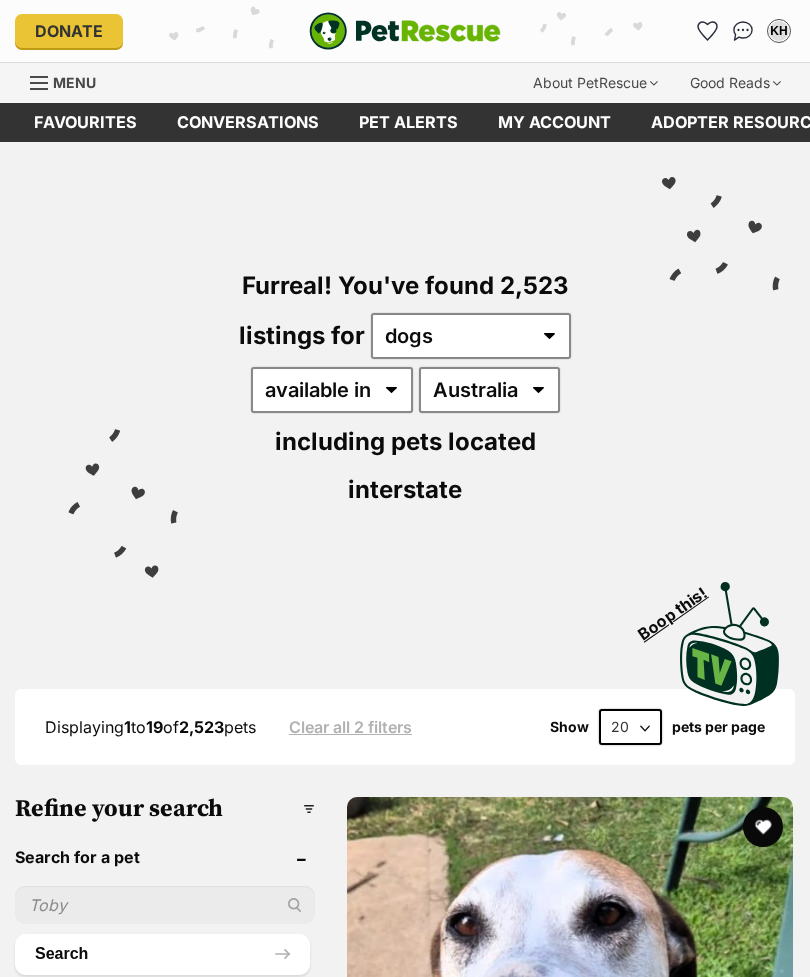 scroll, scrollTop: 0, scrollLeft: 0, axis: both 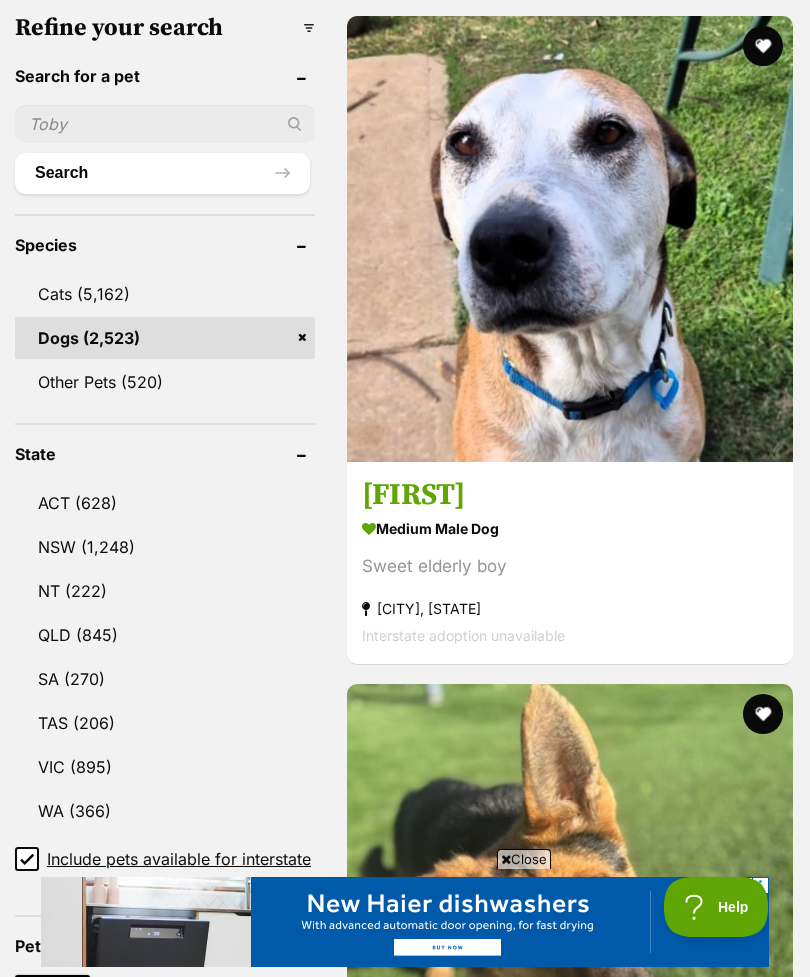 click on "QLD (845)" at bounding box center [165, 635] 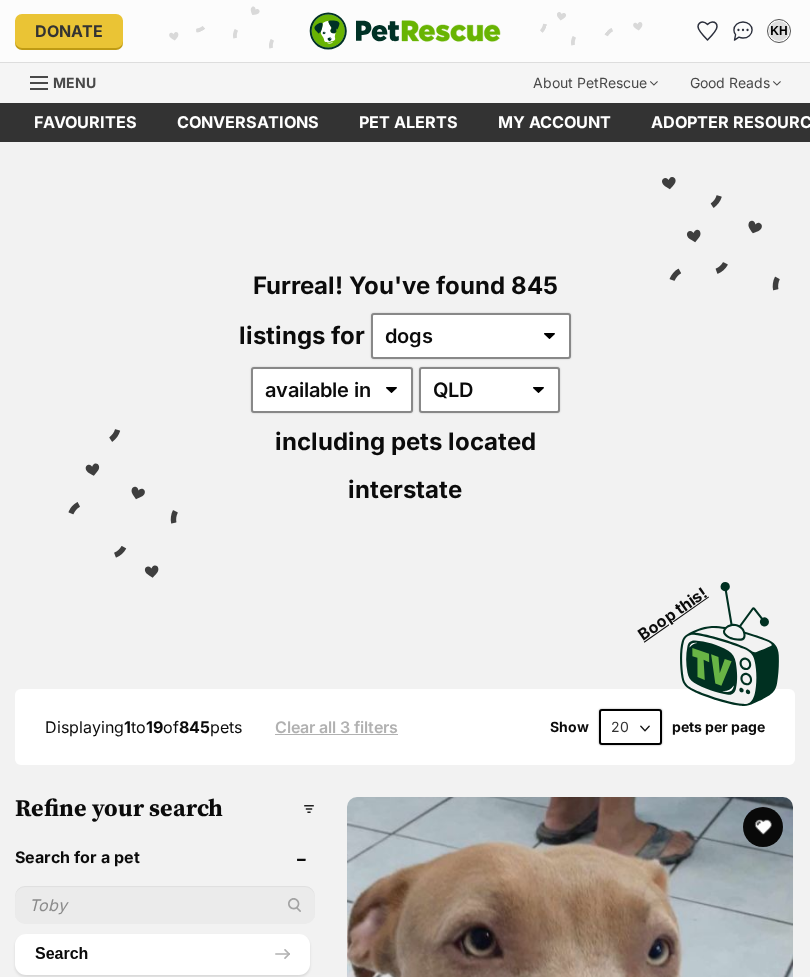 scroll, scrollTop: 0, scrollLeft: 0, axis: both 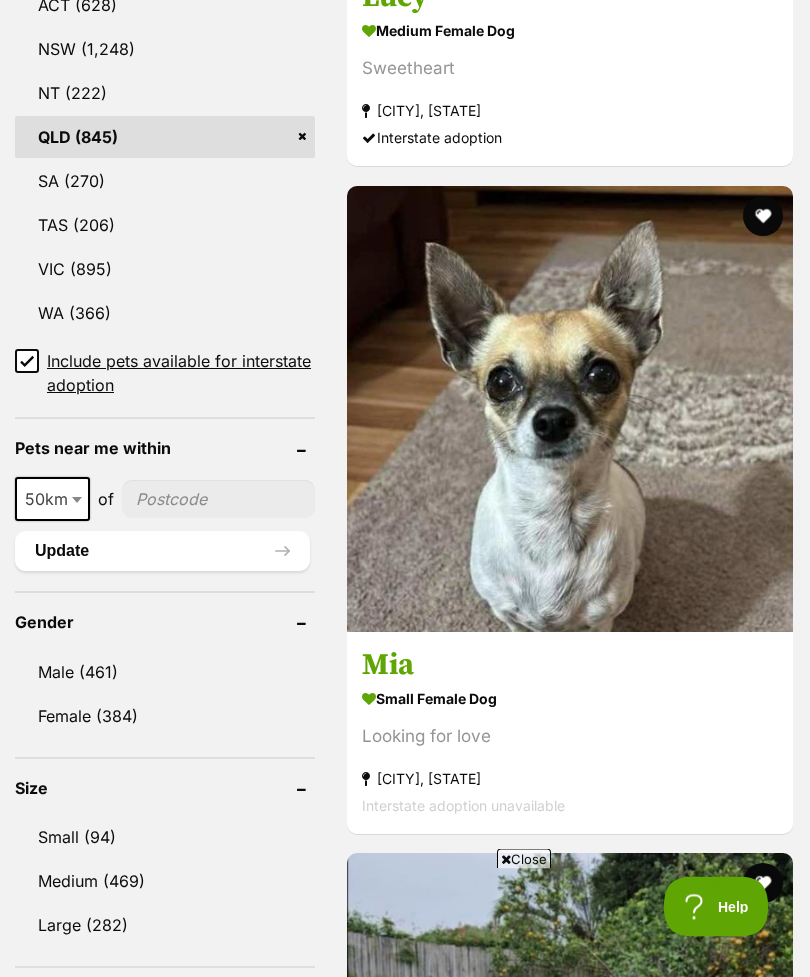 click on "Small (94)" at bounding box center [165, 838] 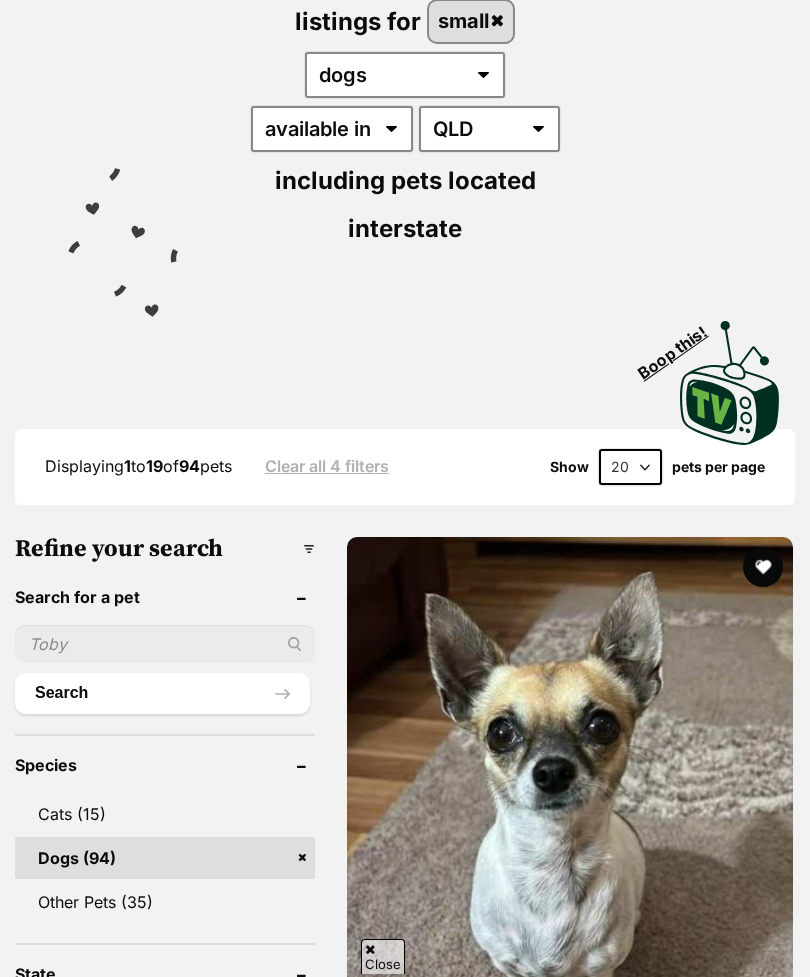 scroll, scrollTop: 0, scrollLeft: 0, axis: both 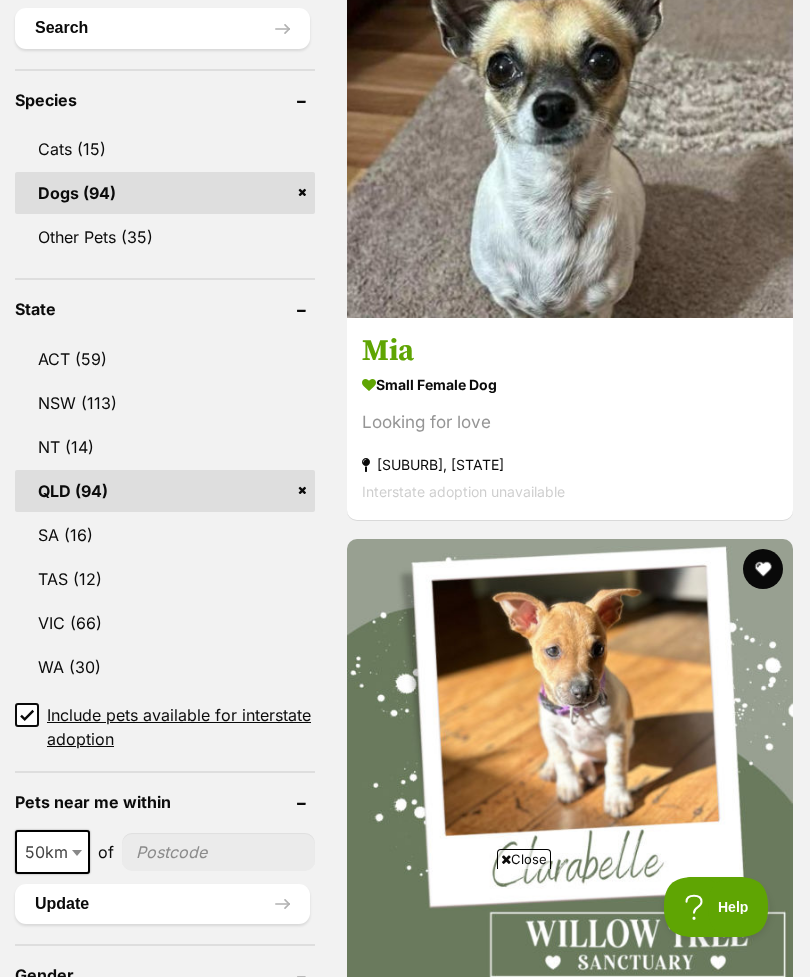 click on "Include pets available for interstate adoption" at bounding box center (181, 727) 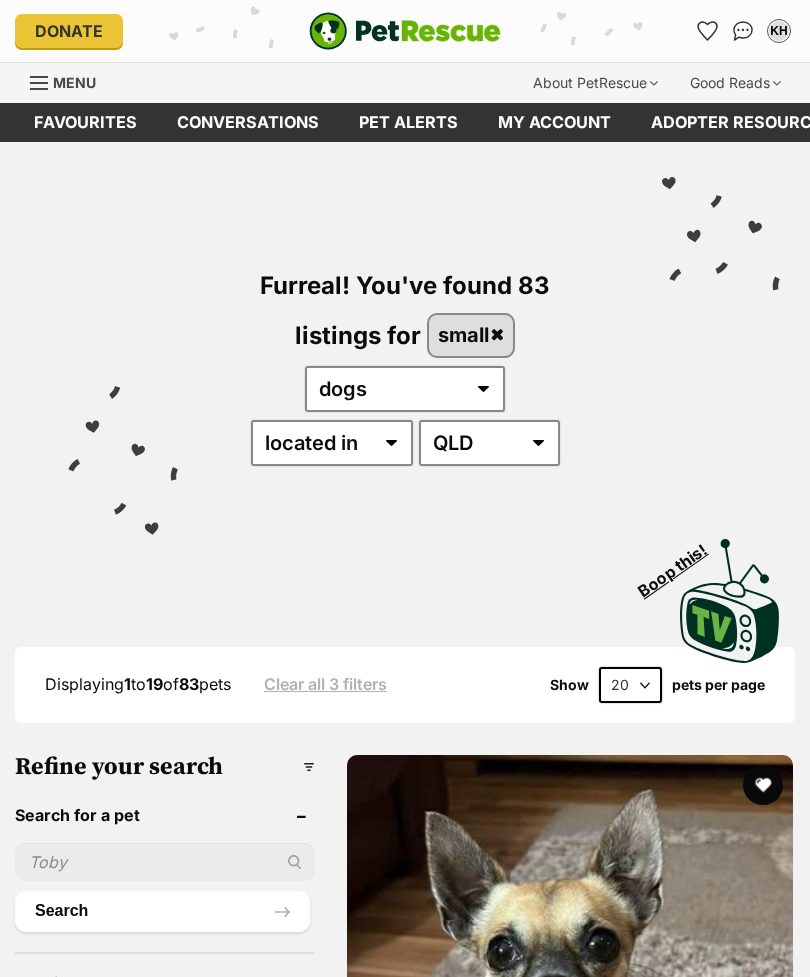 scroll, scrollTop: 0, scrollLeft: 0, axis: both 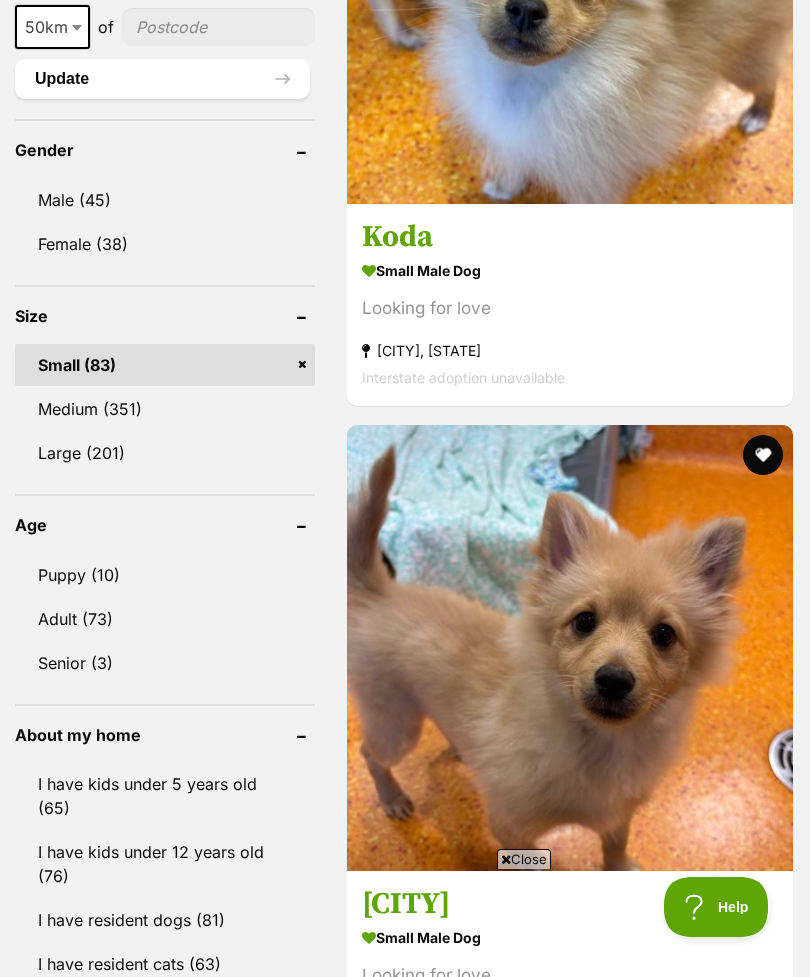 click on "Adult (73)" at bounding box center [165, 619] 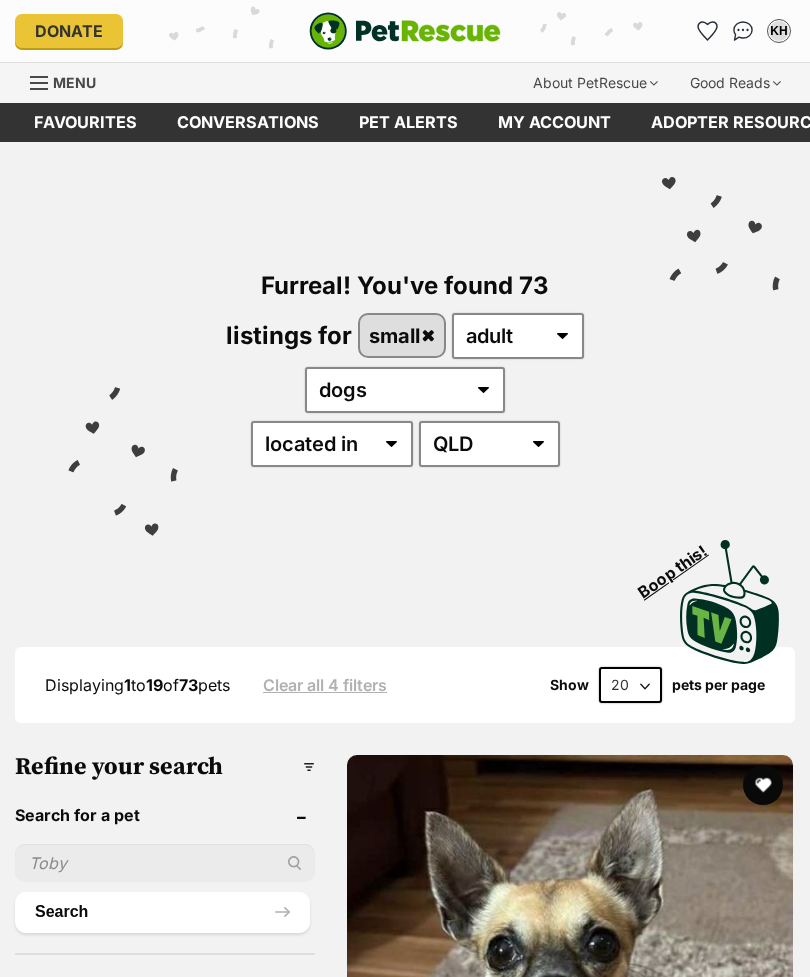 scroll, scrollTop: 0, scrollLeft: 0, axis: both 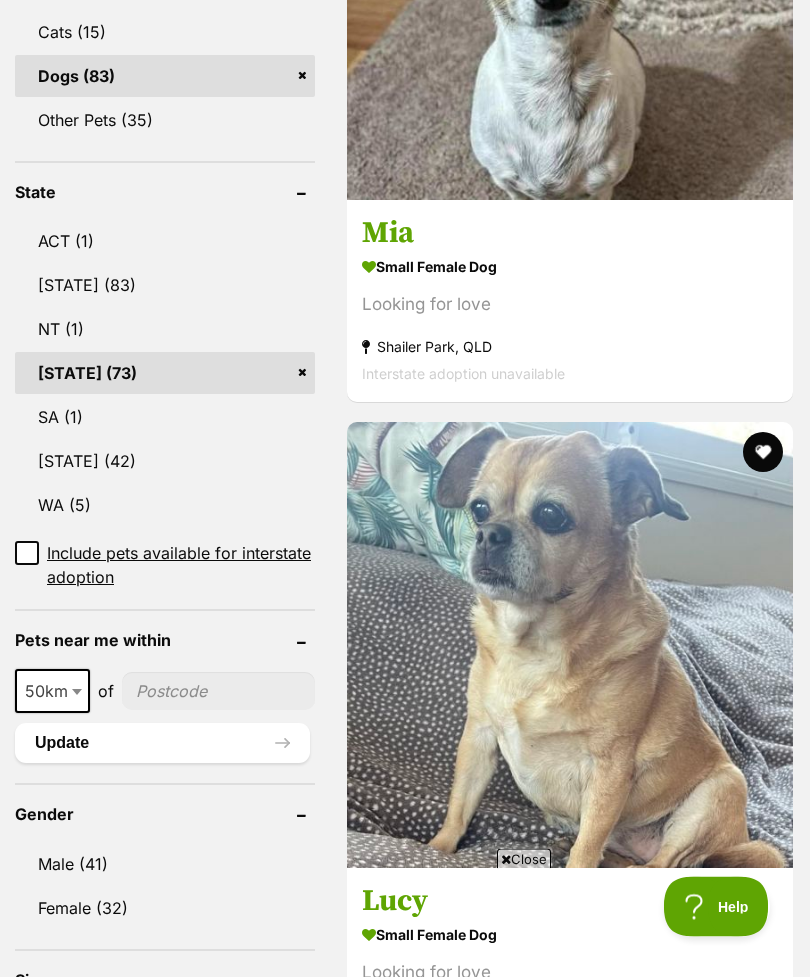 click at bounding box center (79, 692) 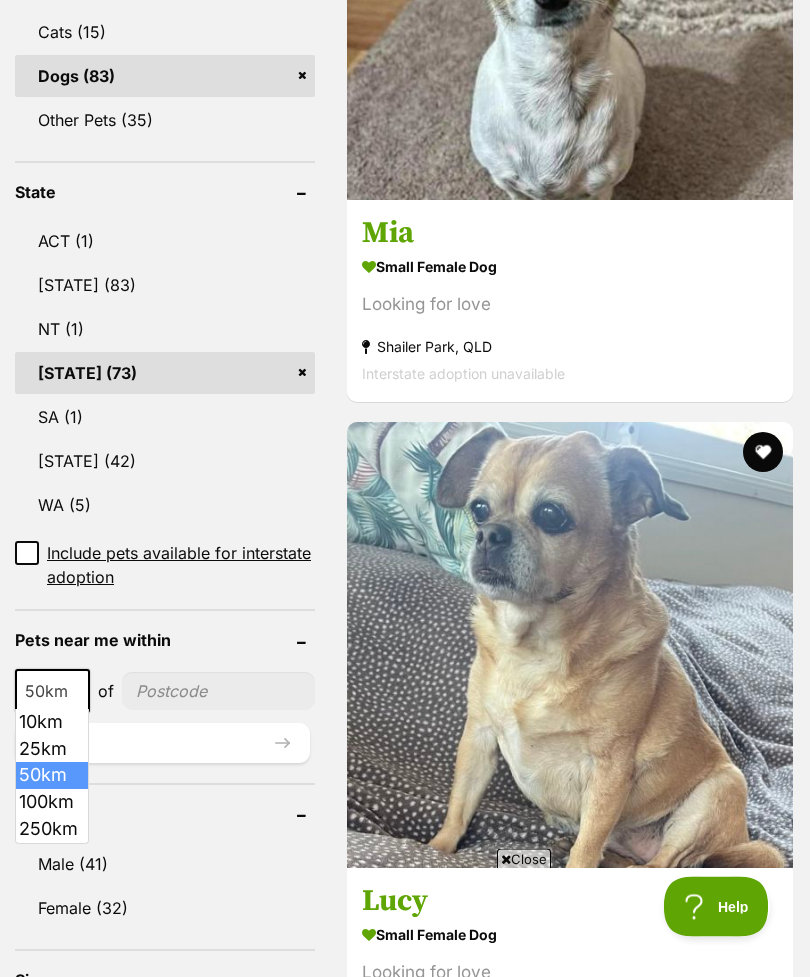 scroll, scrollTop: 1001, scrollLeft: 0, axis: vertical 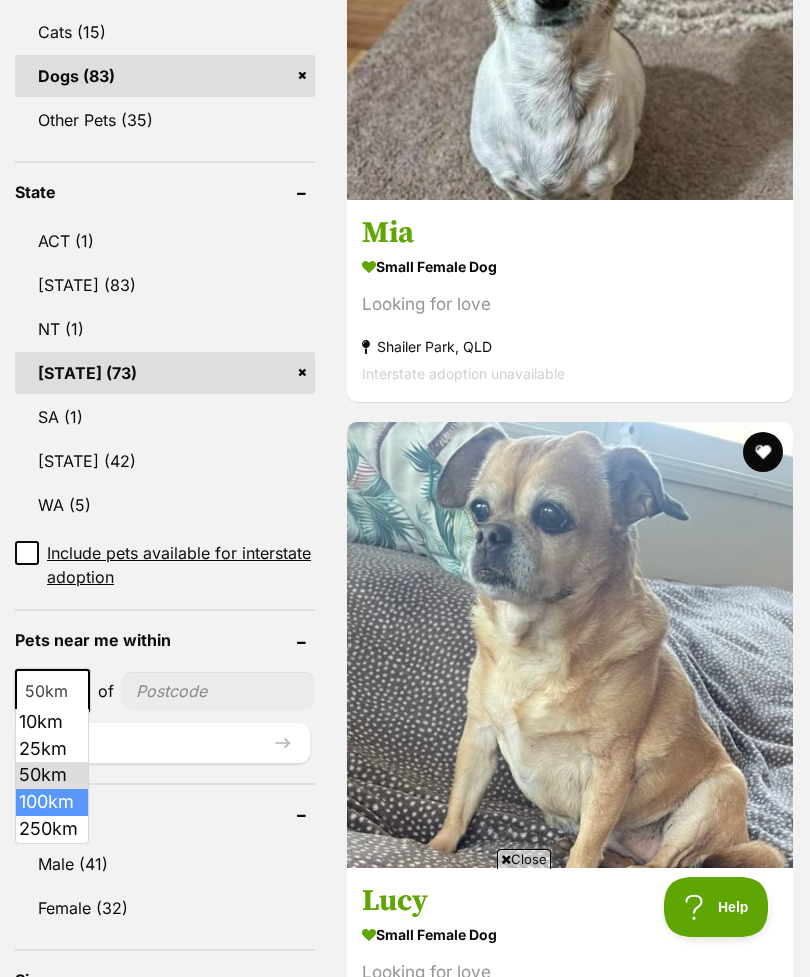 select on "100" 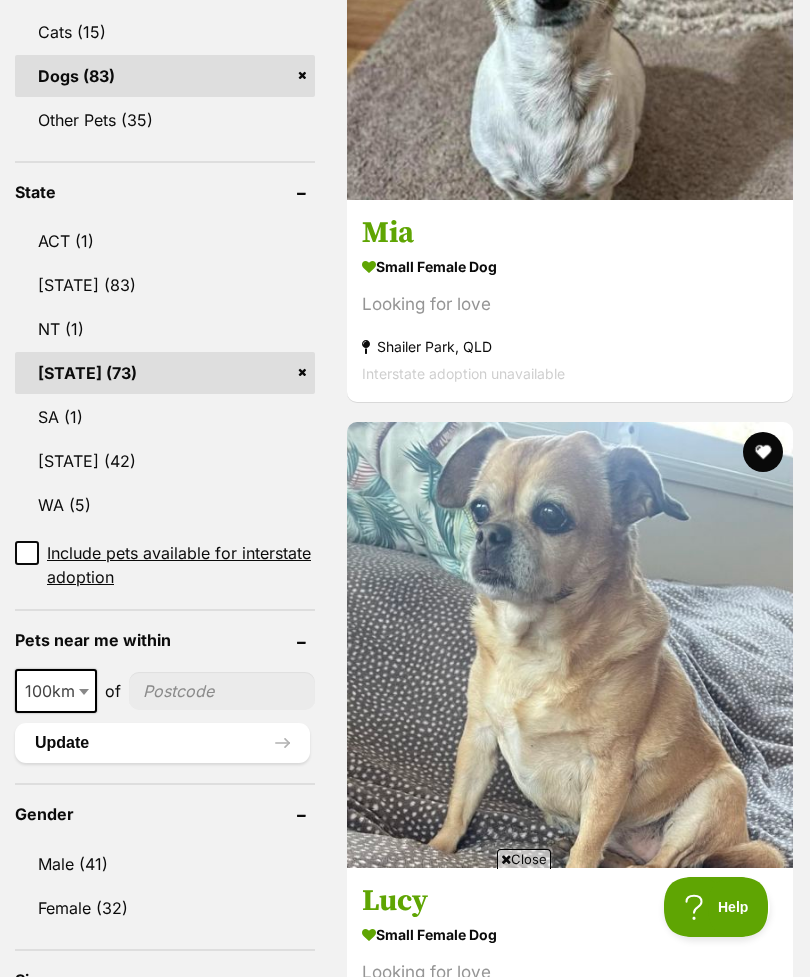 click at bounding box center (222, 691) 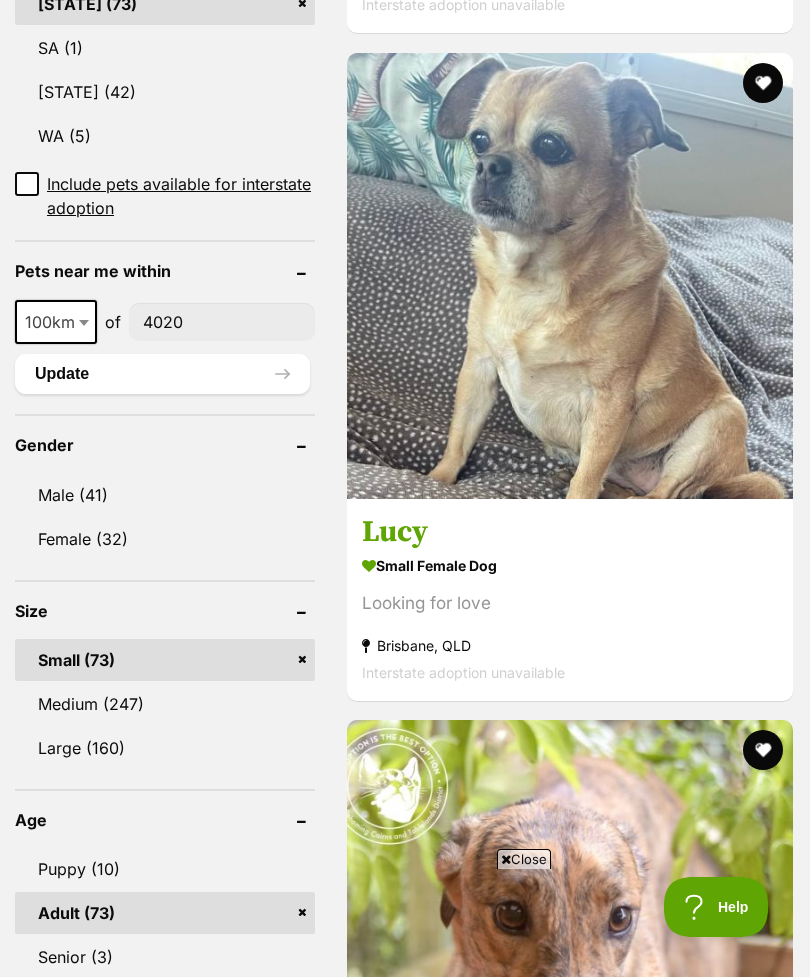 scroll, scrollTop: 1359, scrollLeft: 0, axis: vertical 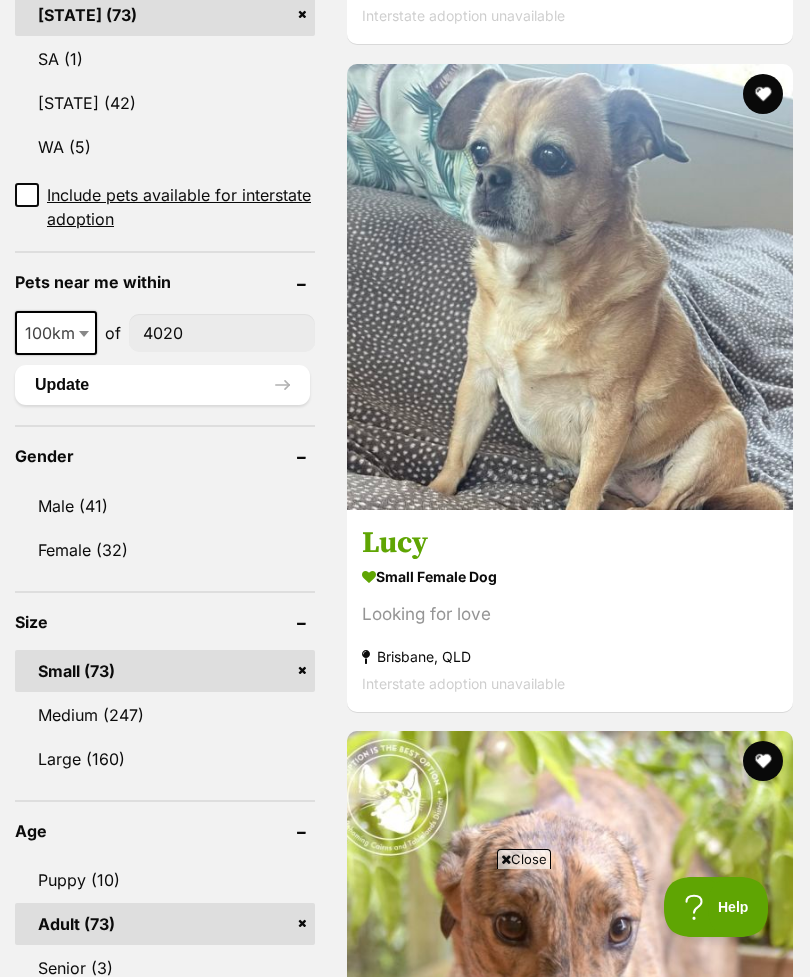 type on "4020" 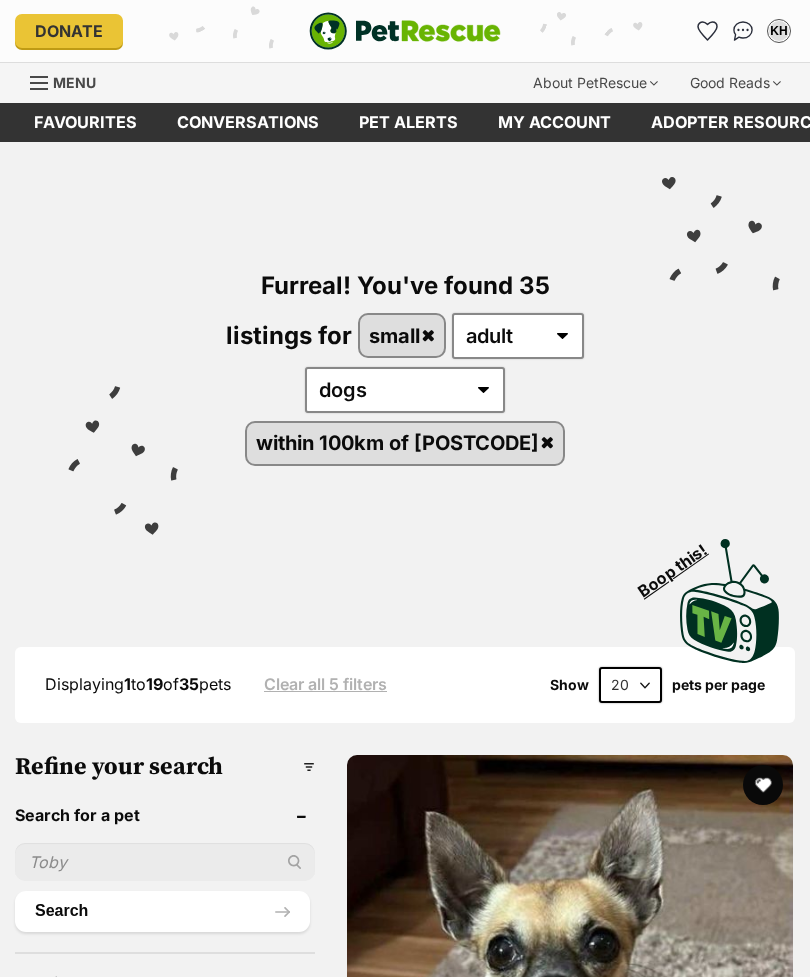 scroll, scrollTop: 0, scrollLeft: 0, axis: both 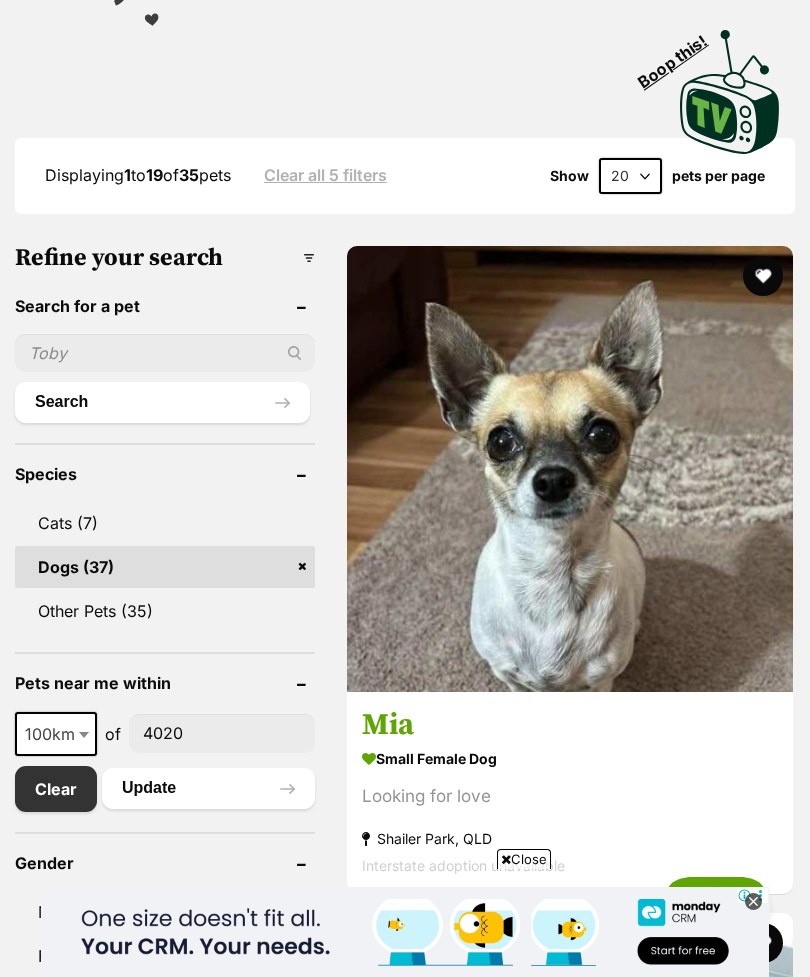 click at bounding box center (570, 469) 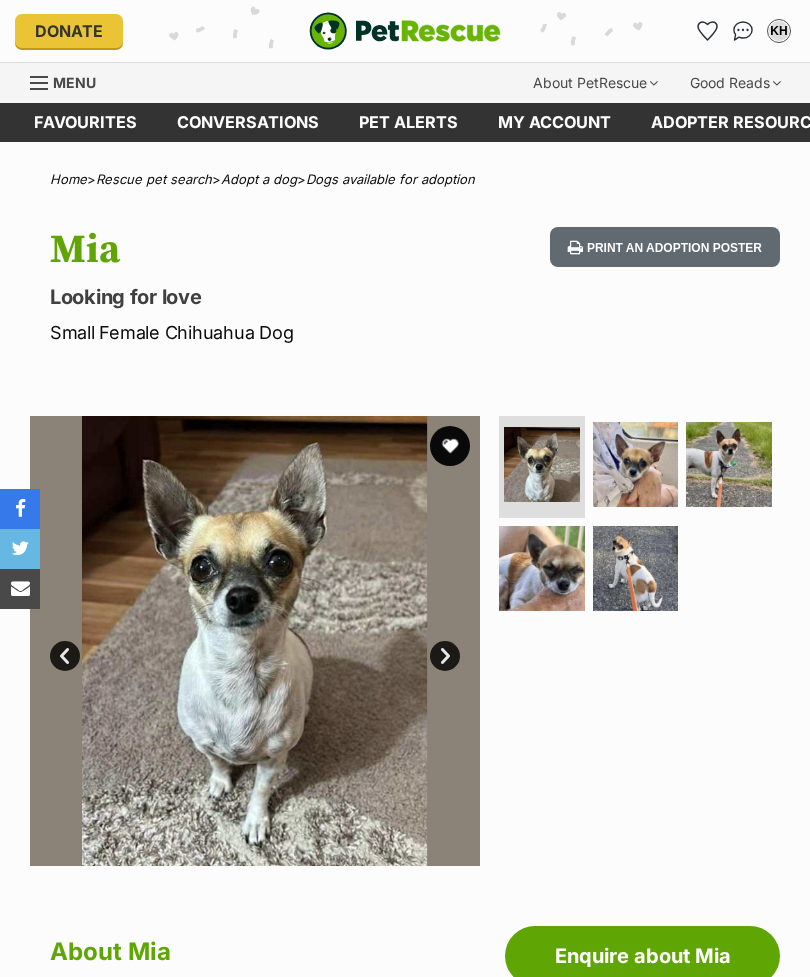 scroll, scrollTop: 189, scrollLeft: 0, axis: vertical 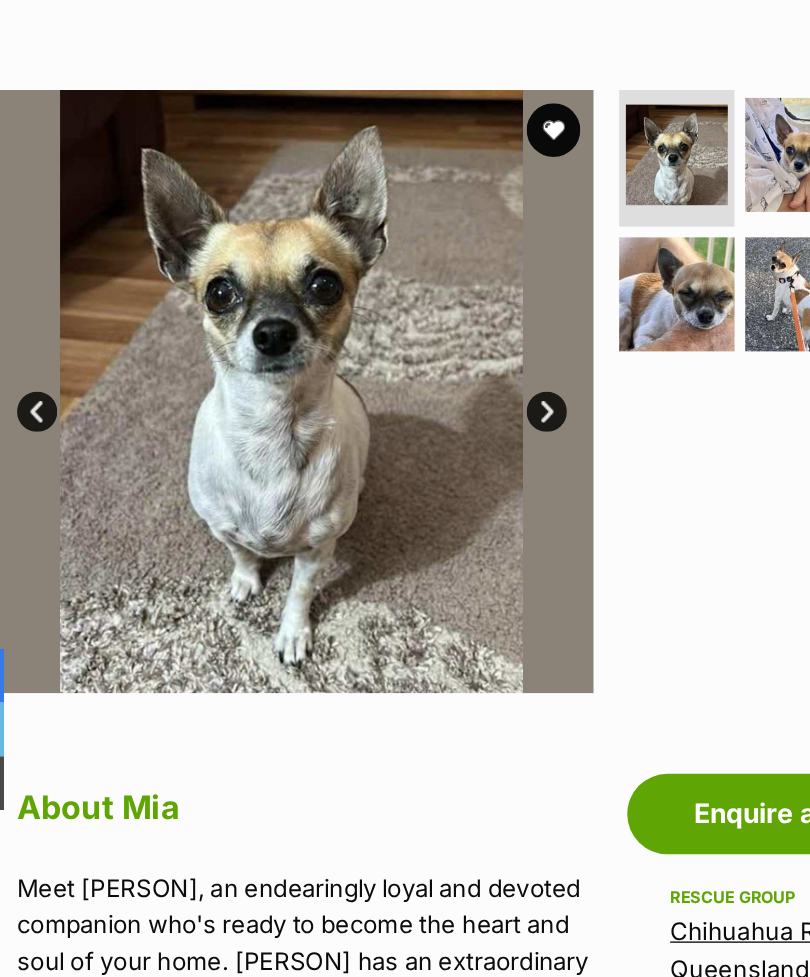 click on "Next" at bounding box center [445, 312] 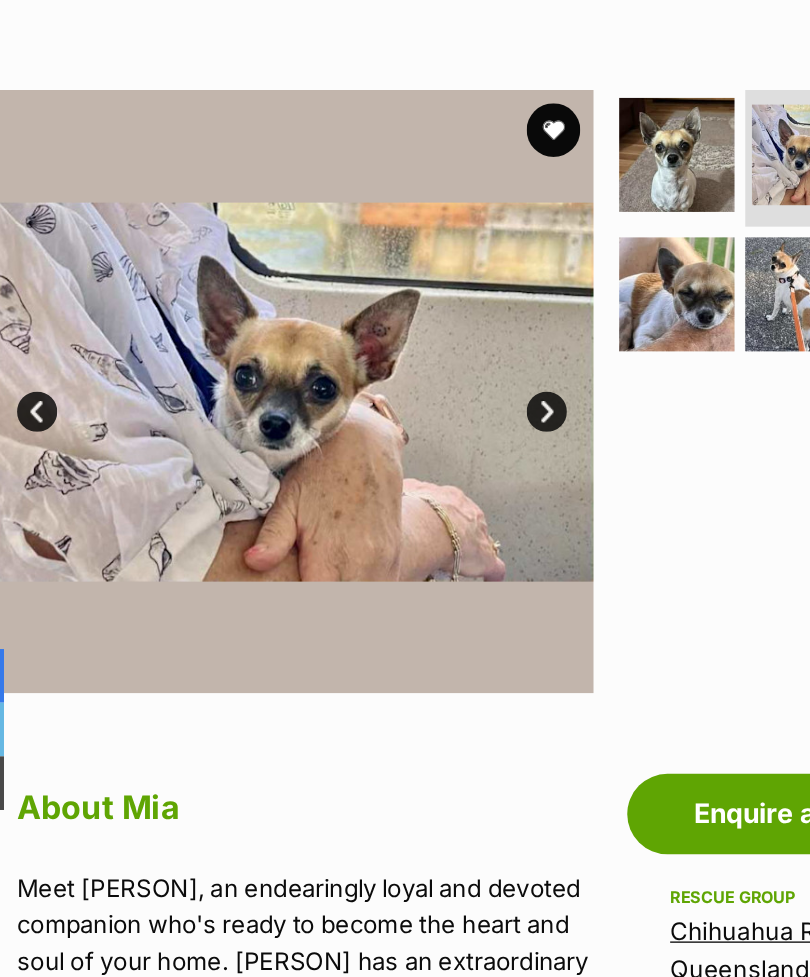 scroll, scrollTop: 0, scrollLeft: 0, axis: both 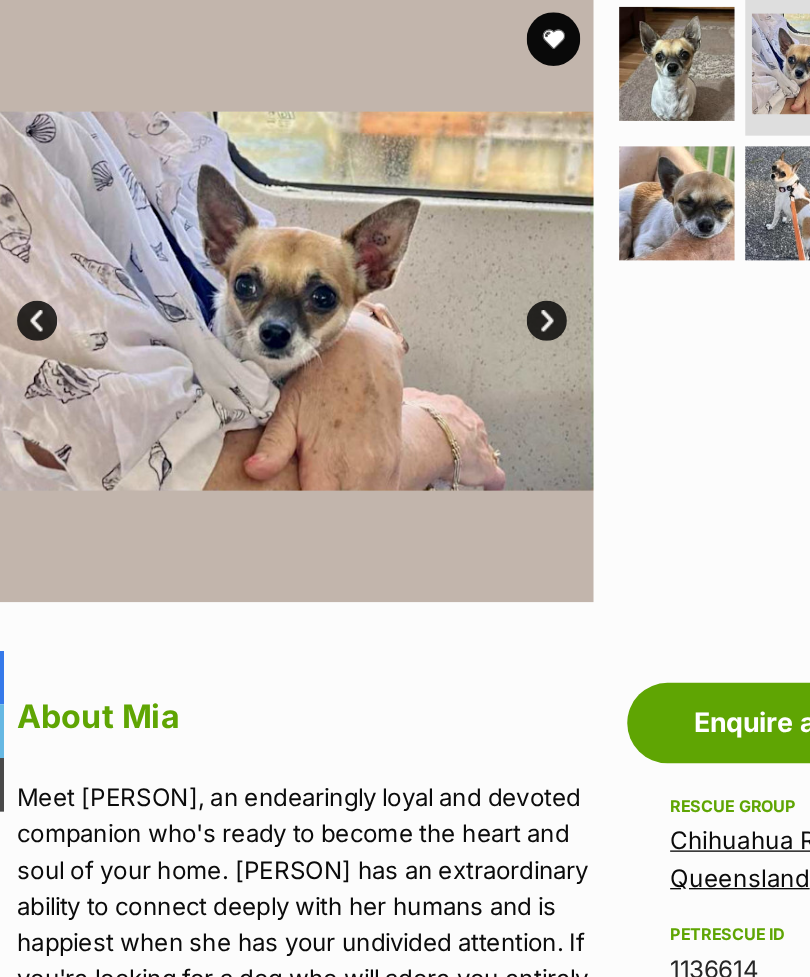 click on "Next" at bounding box center [445, 243] 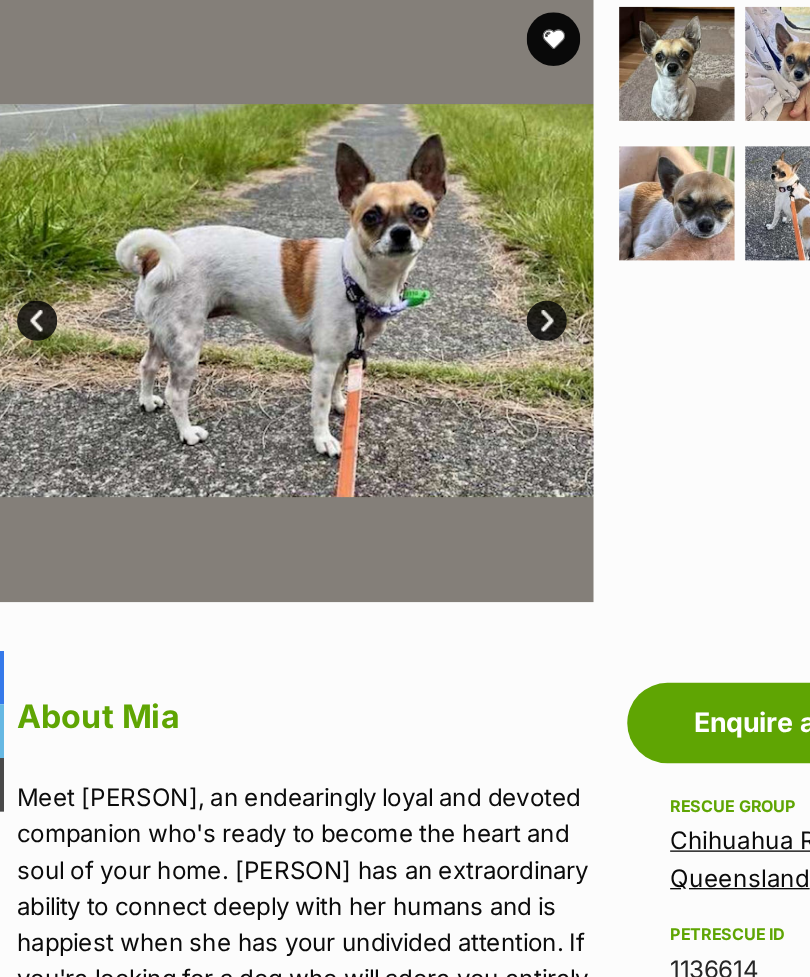 click on "Next" at bounding box center (445, 243) 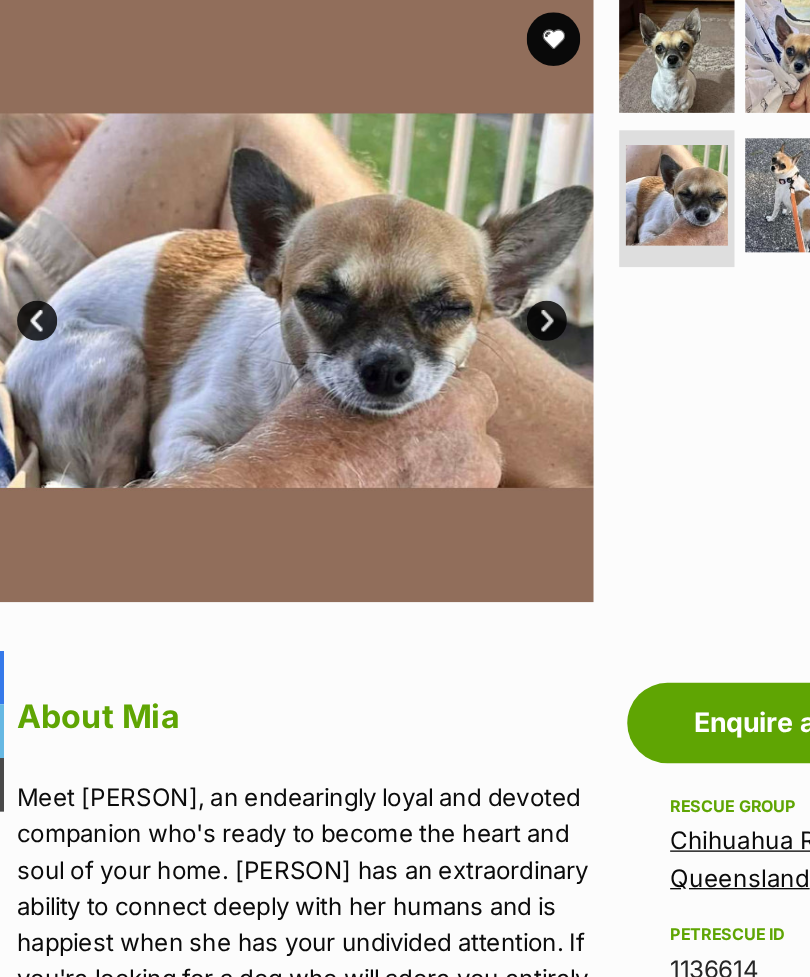 click on "Next" at bounding box center [445, 243] 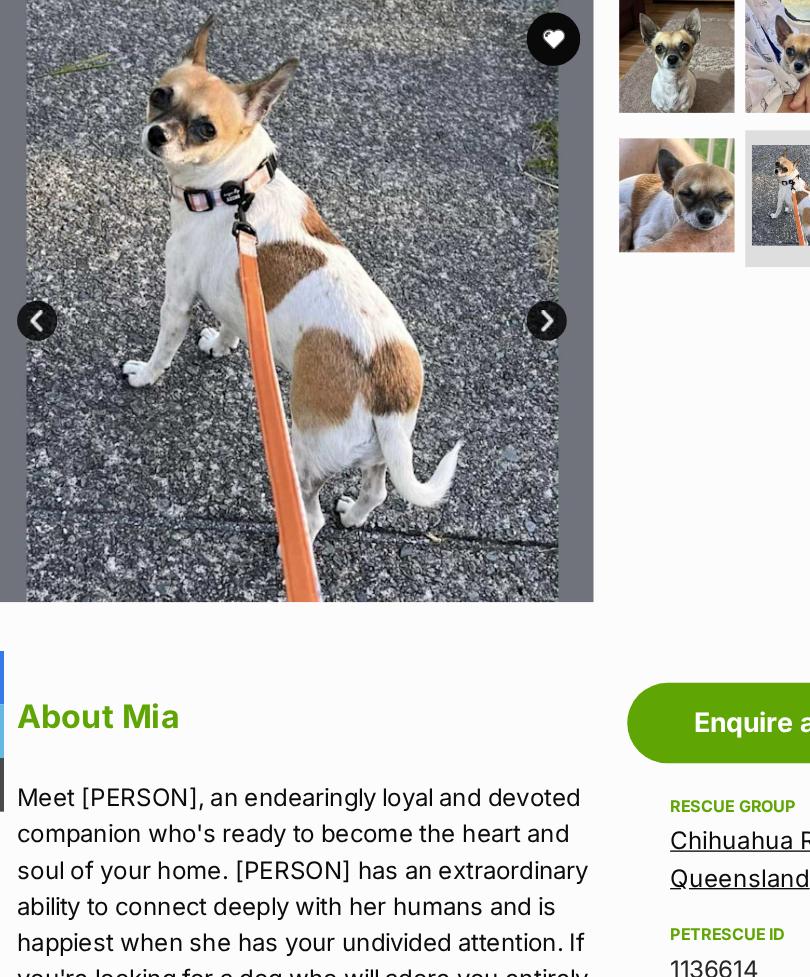 click on "Next" at bounding box center (445, 243) 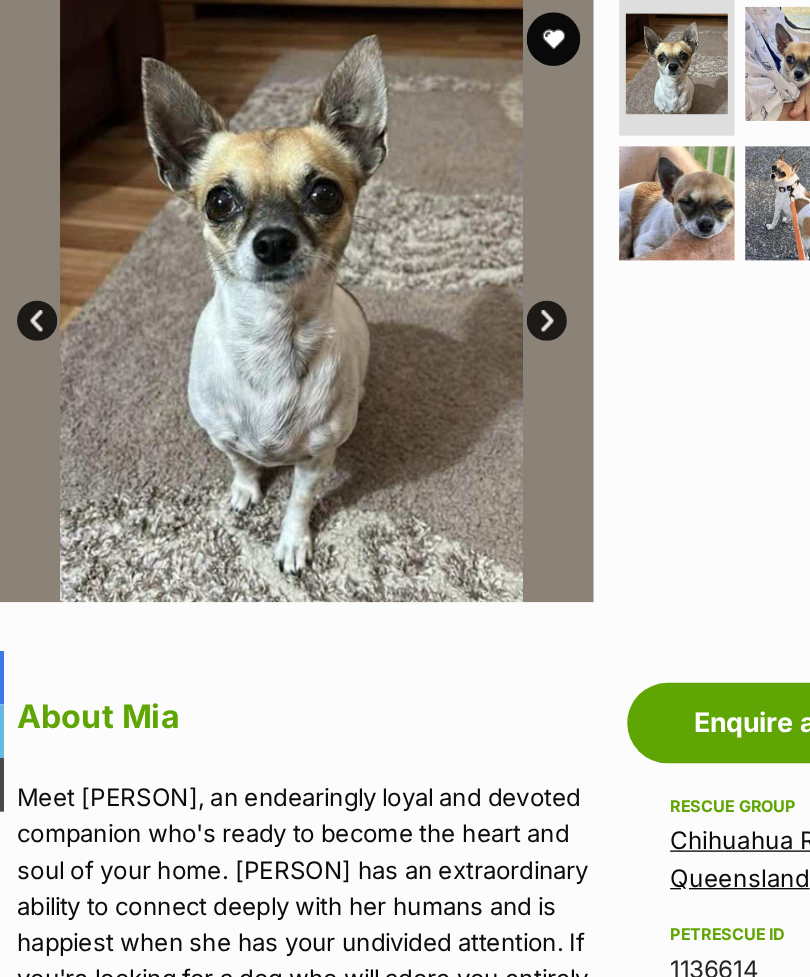 click on "Next" at bounding box center [445, 243] 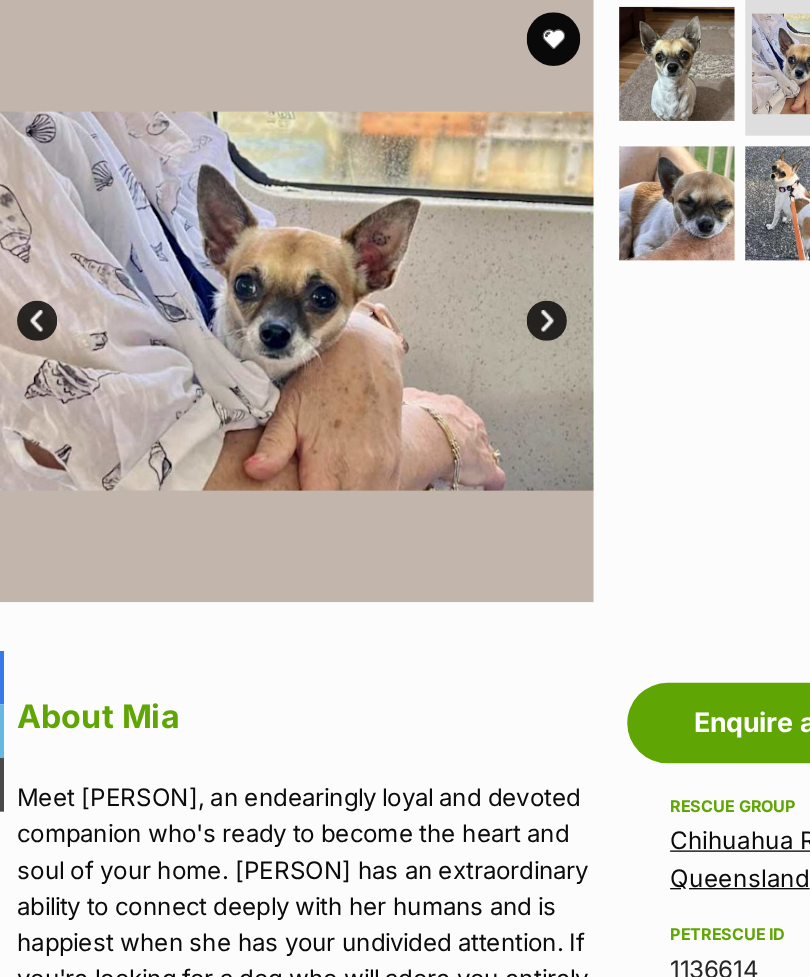 click on "Next" at bounding box center (445, 243) 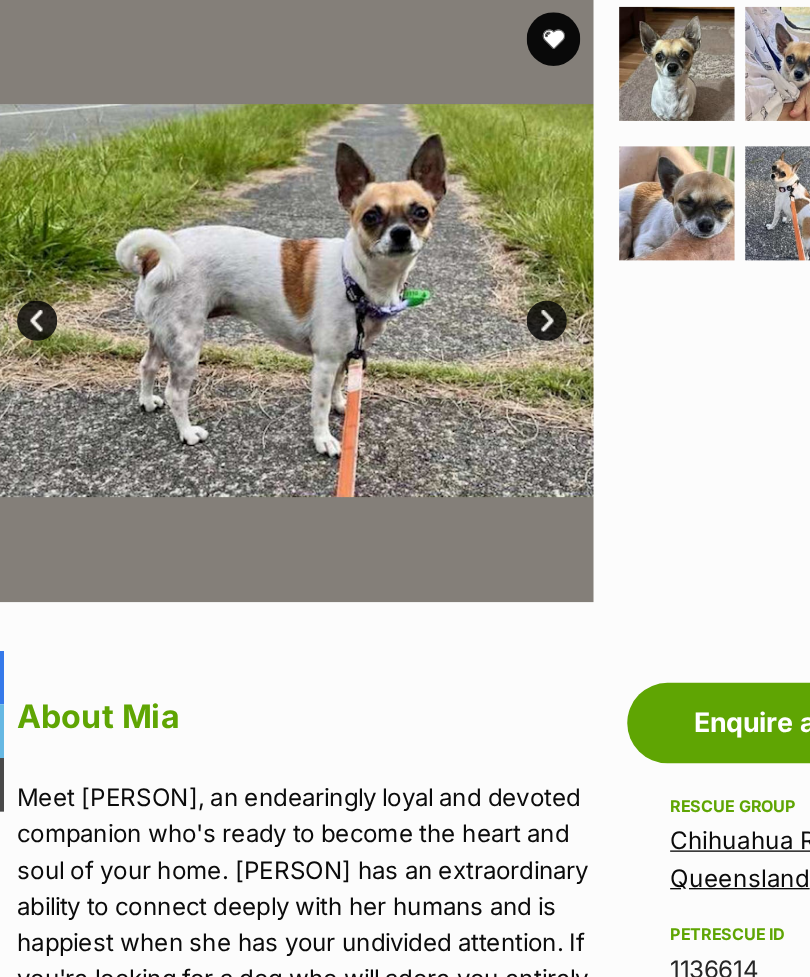 click on "Next" at bounding box center (445, 243) 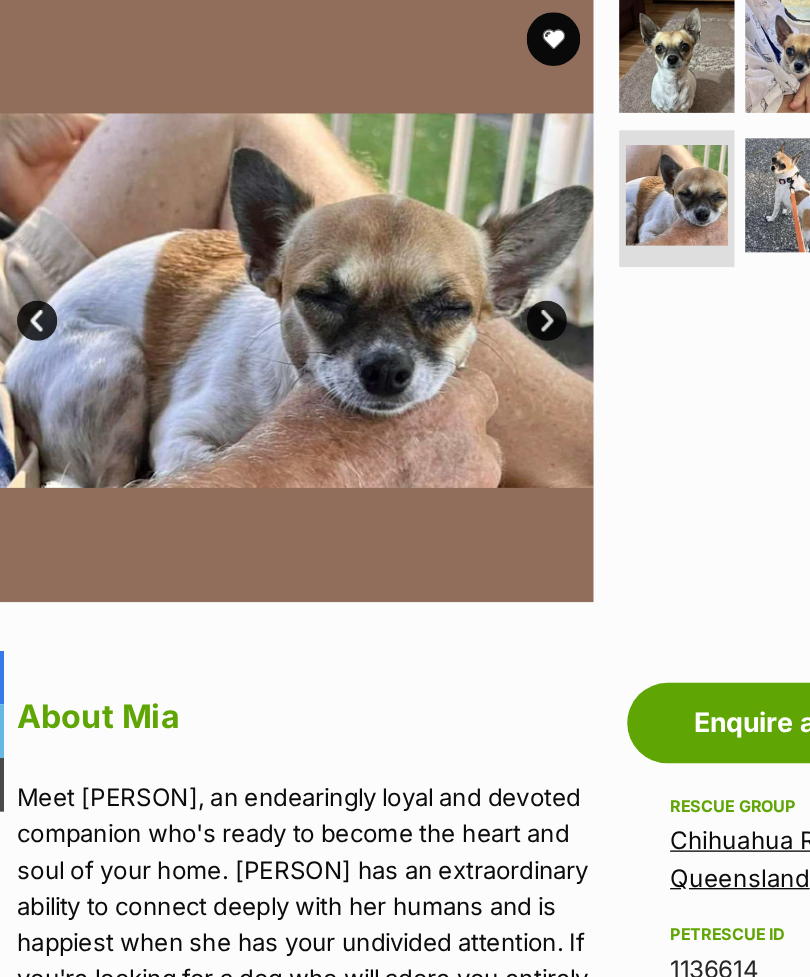 click on "Next" at bounding box center [445, 243] 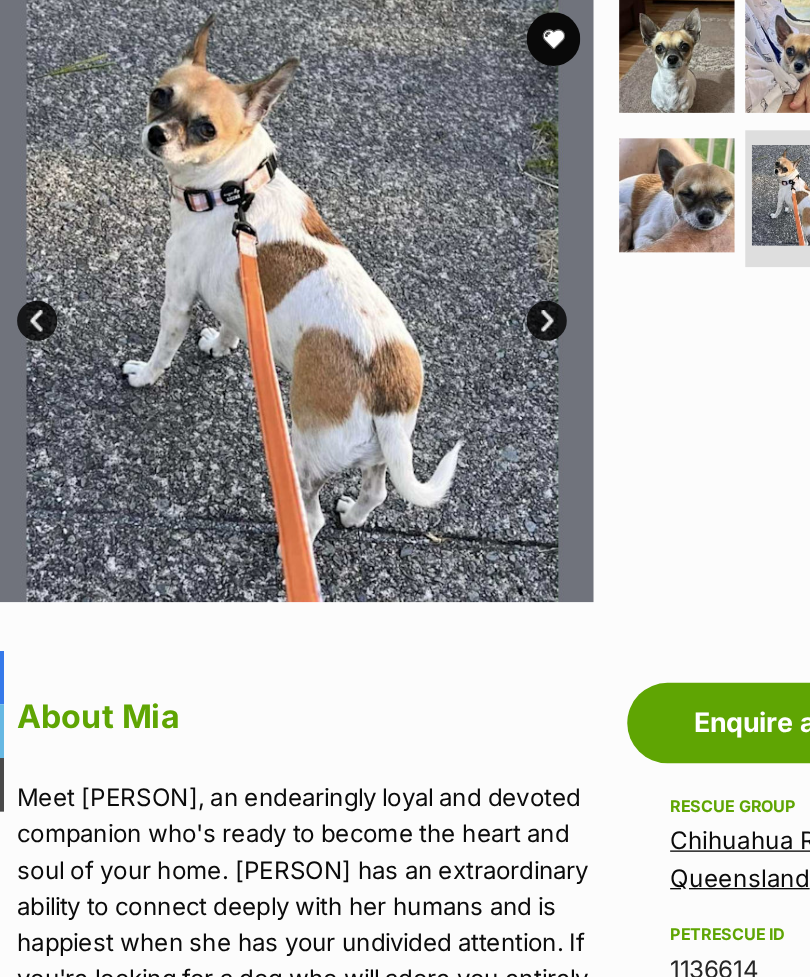 click on "Next" at bounding box center (445, 243) 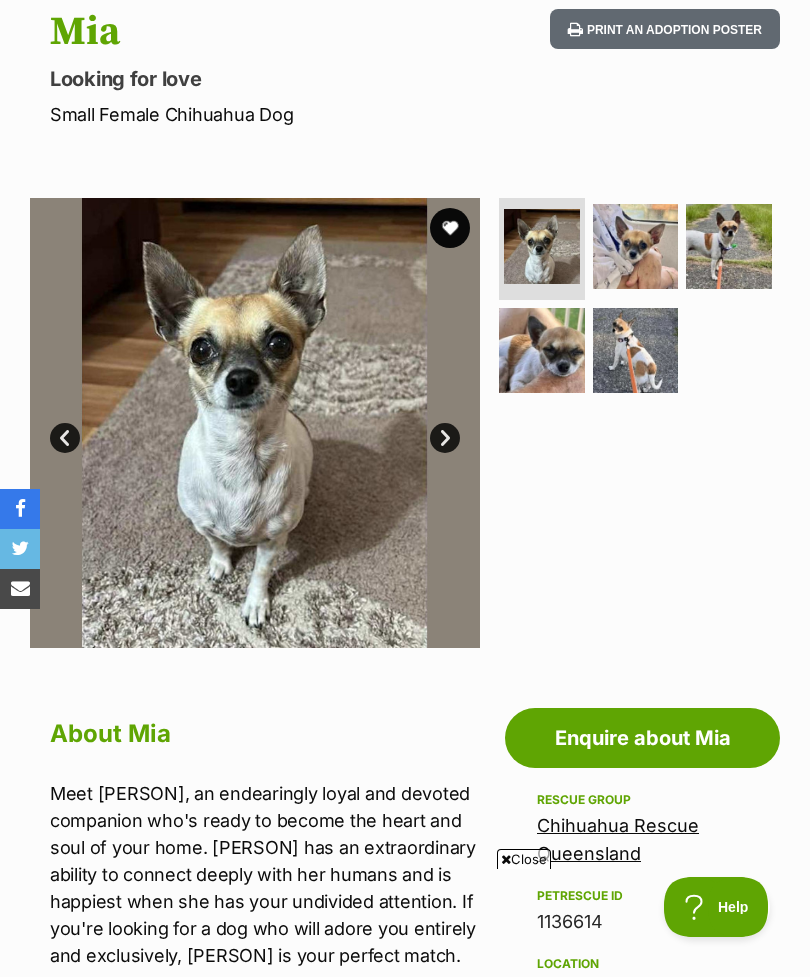scroll, scrollTop: 214, scrollLeft: 0, axis: vertical 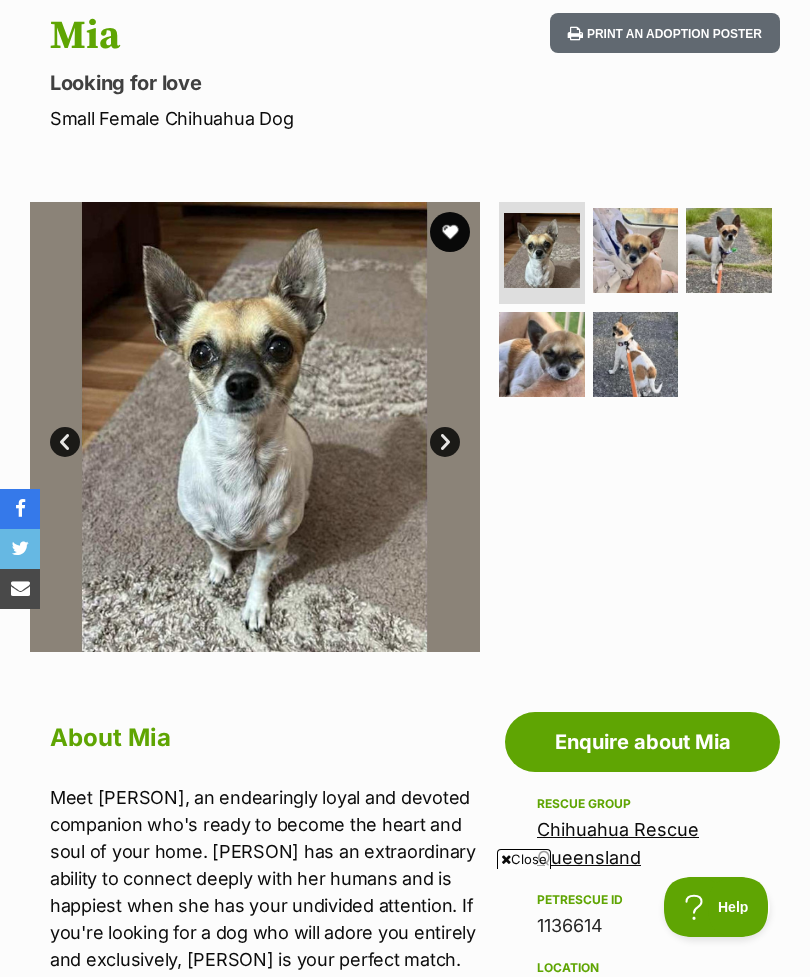 click on "Next" at bounding box center (445, 442) 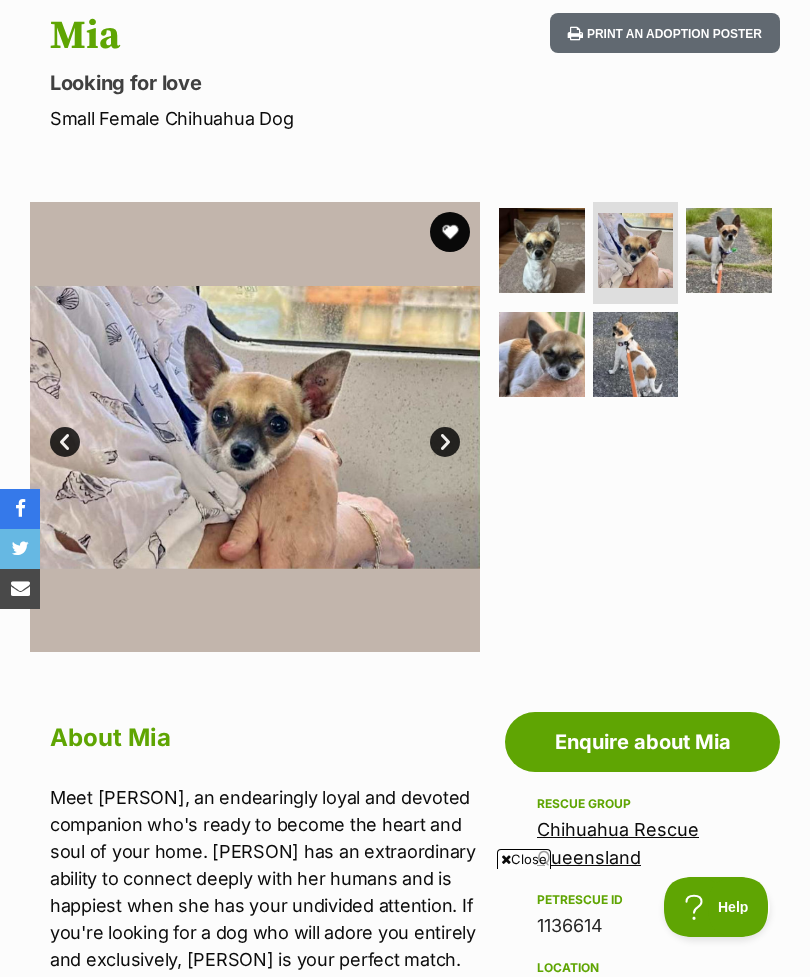 click on "Next" at bounding box center [445, 442] 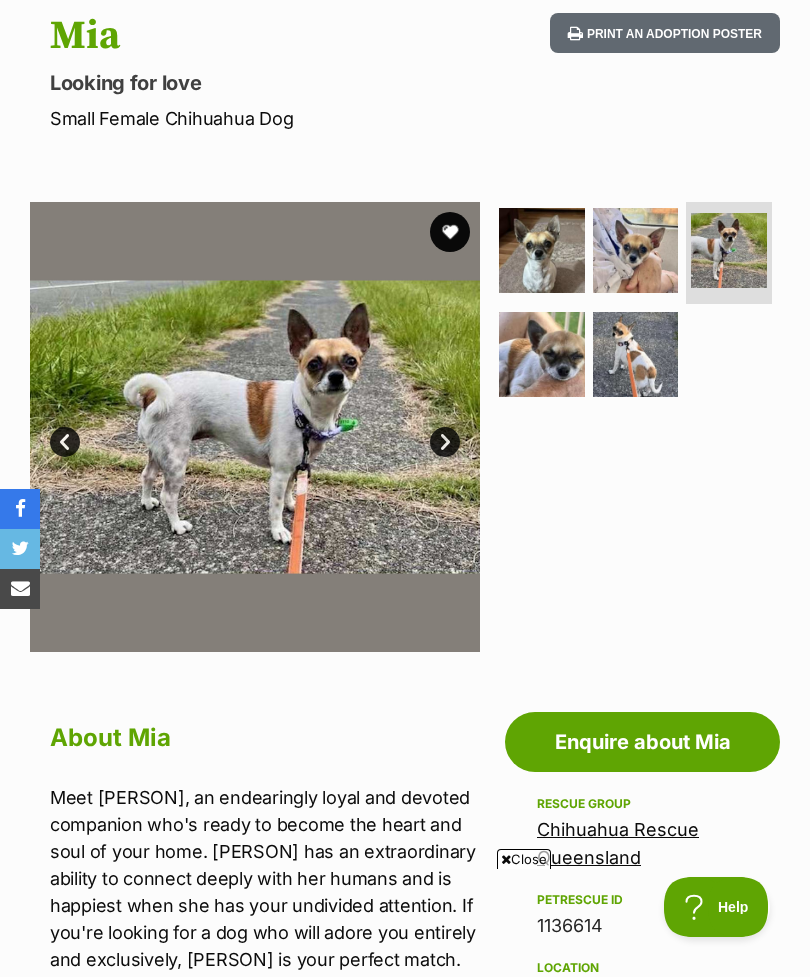 click on "Next" at bounding box center [445, 442] 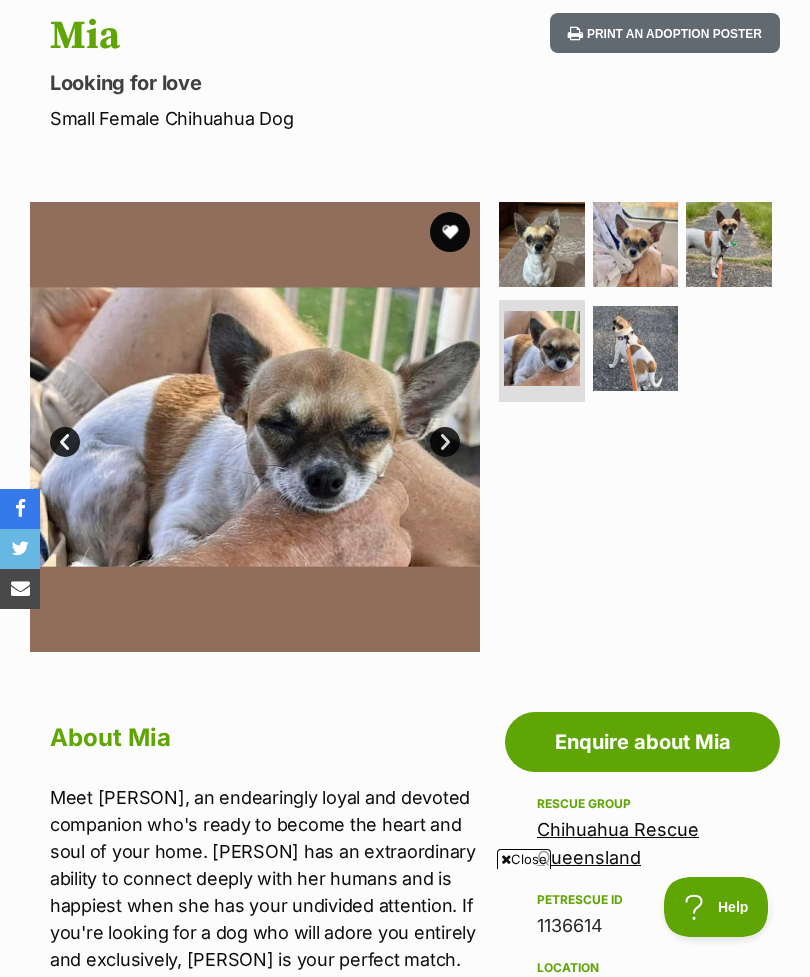 click on "Next" at bounding box center (445, 442) 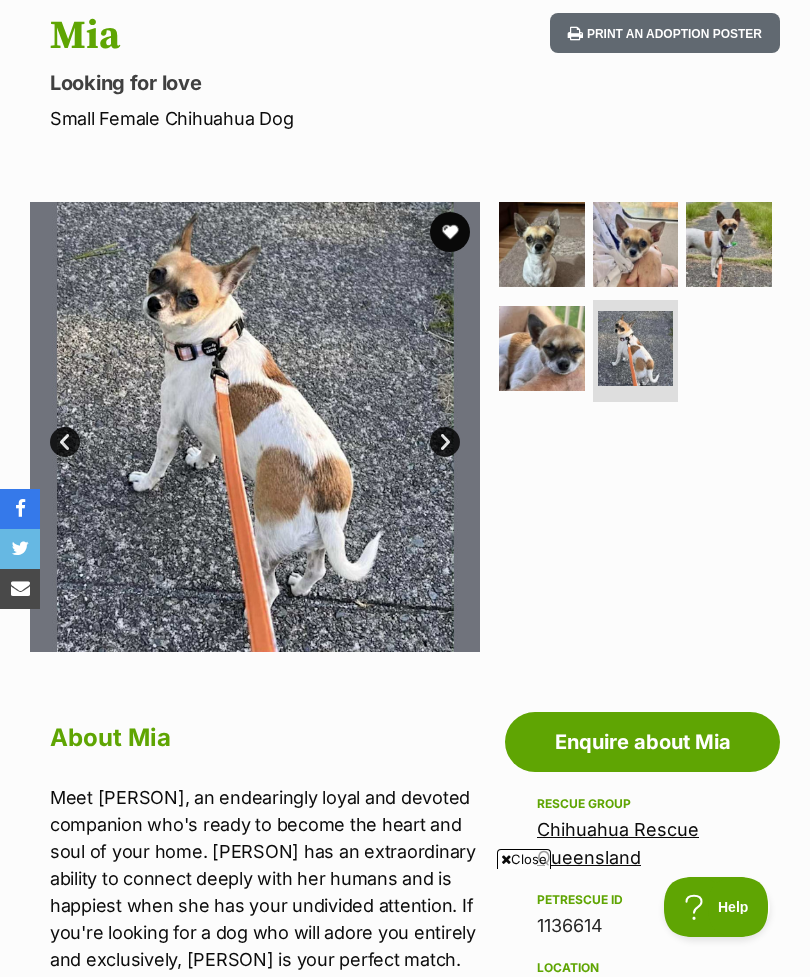 click on "Next" at bounding box center [445, 442] 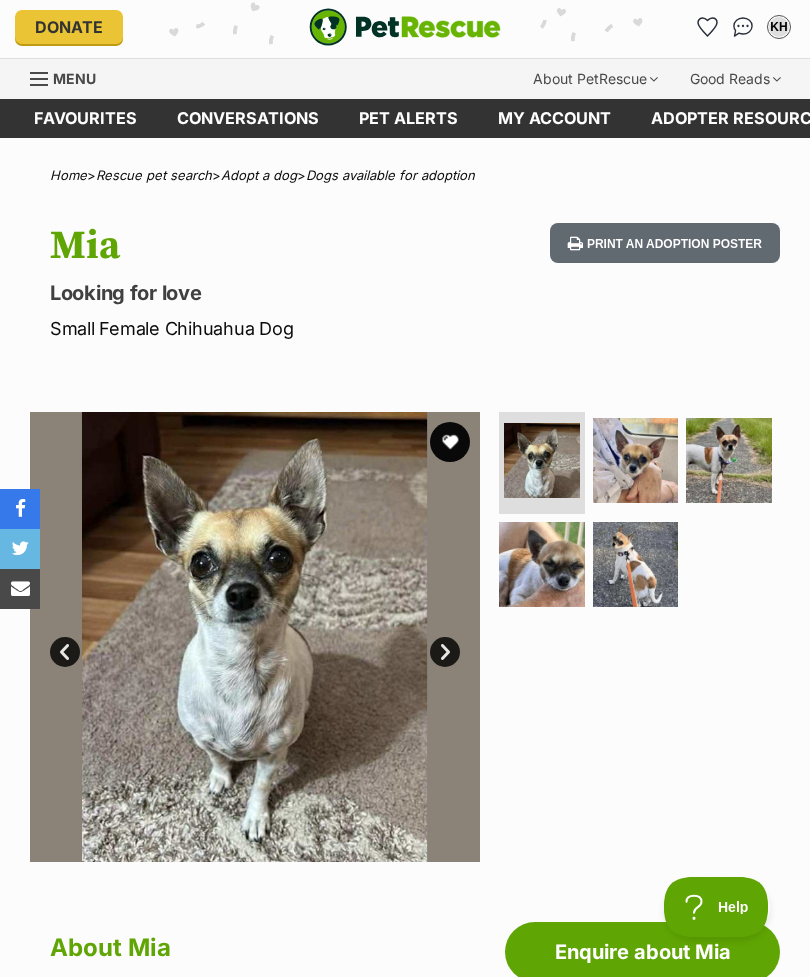 scroll, scrollTop: 0, scrollLeft: 0, axis: both 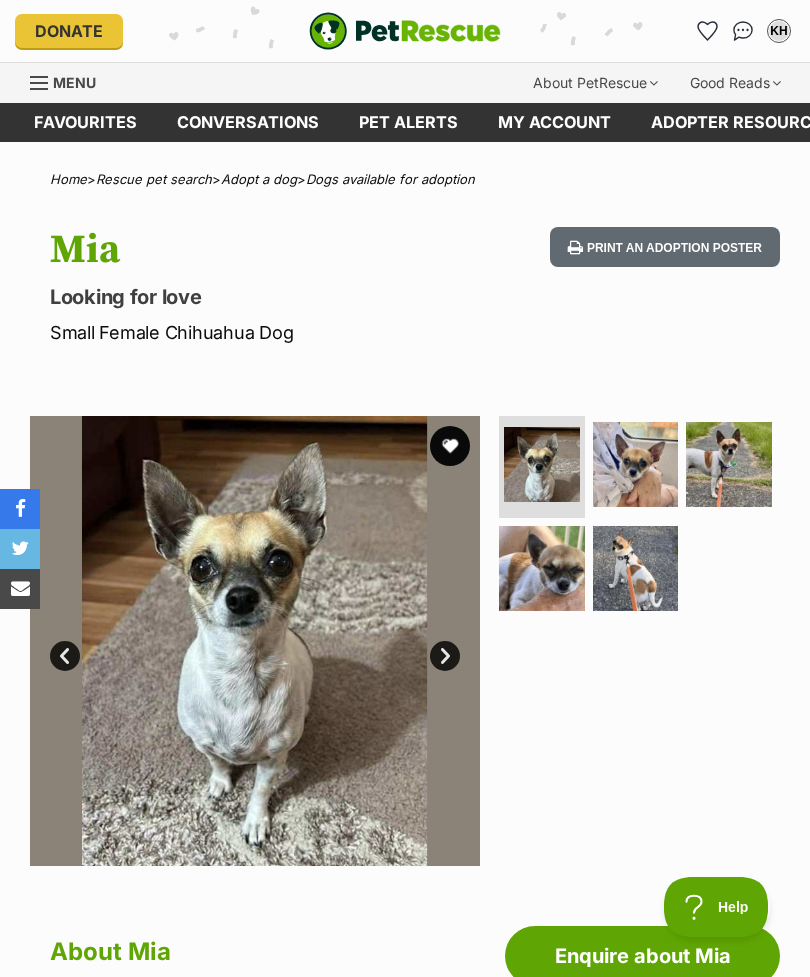 click on "Next" at bounding box center [445, 656] 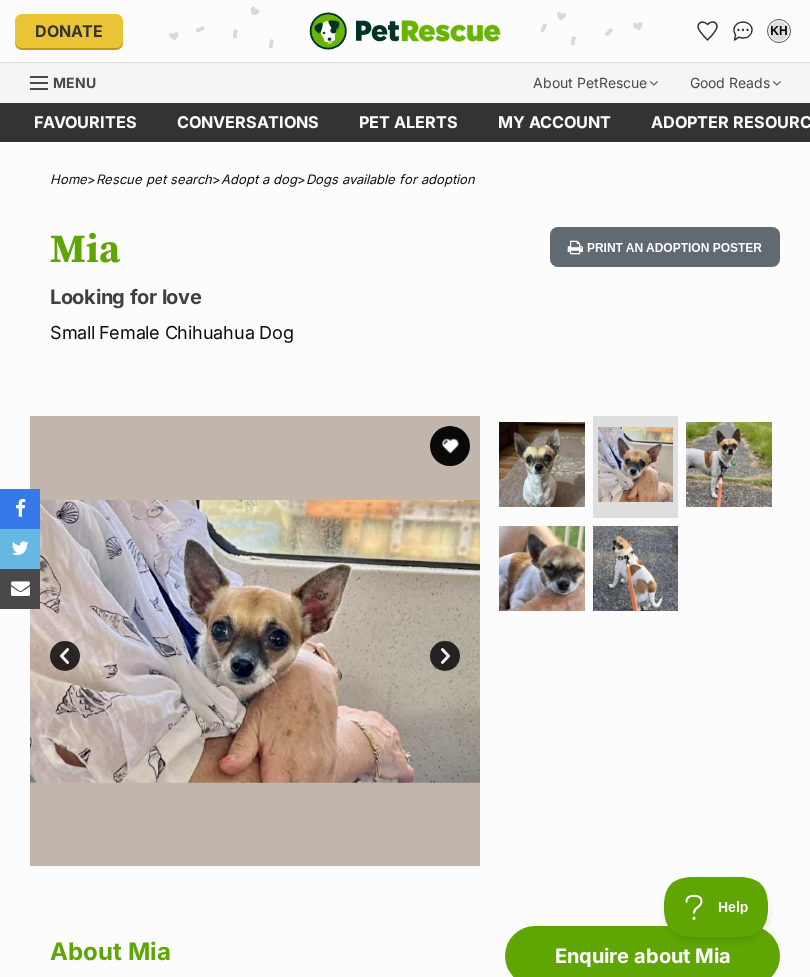 click on "Next" at bounding box center [445, 656] 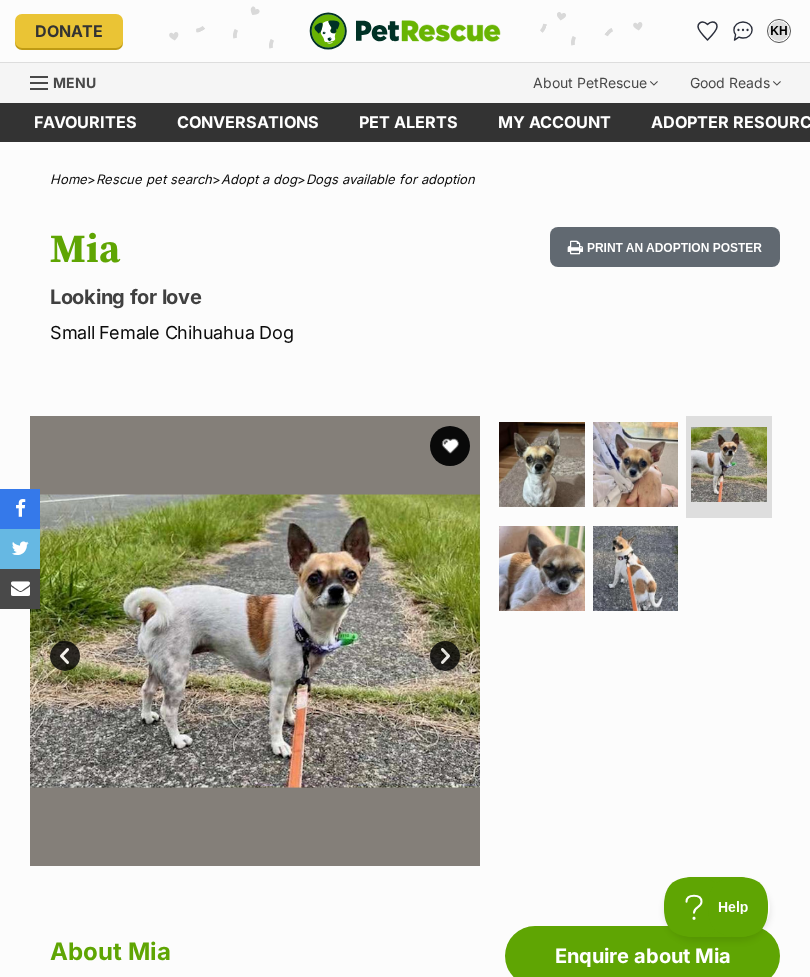 scroll, scrollTop: 0, scrollLeft: 0, axis: both 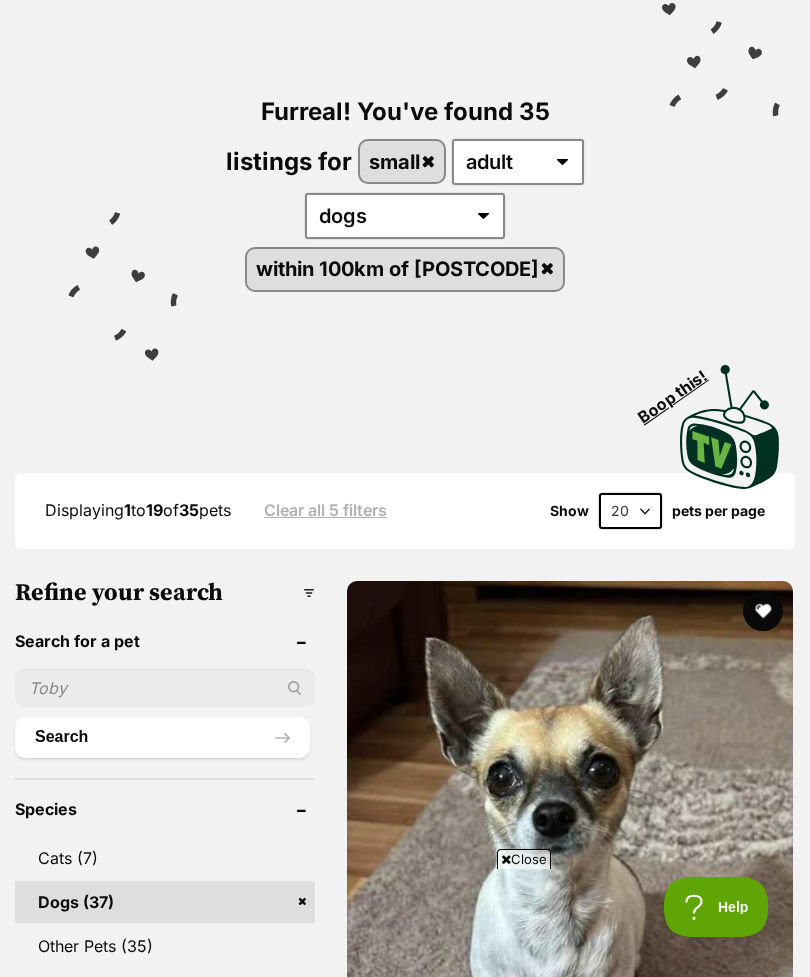 click at bounding box center [763, 611] 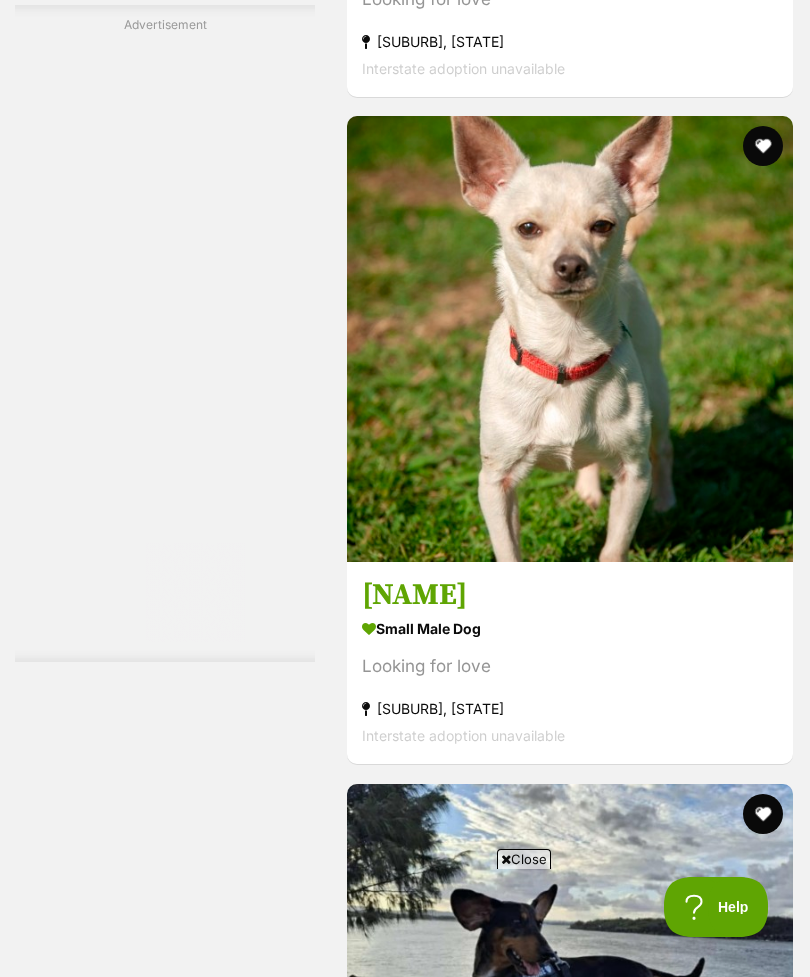 scroll, scrollTop: 5559, scrollLeft: 0, axis: vertical 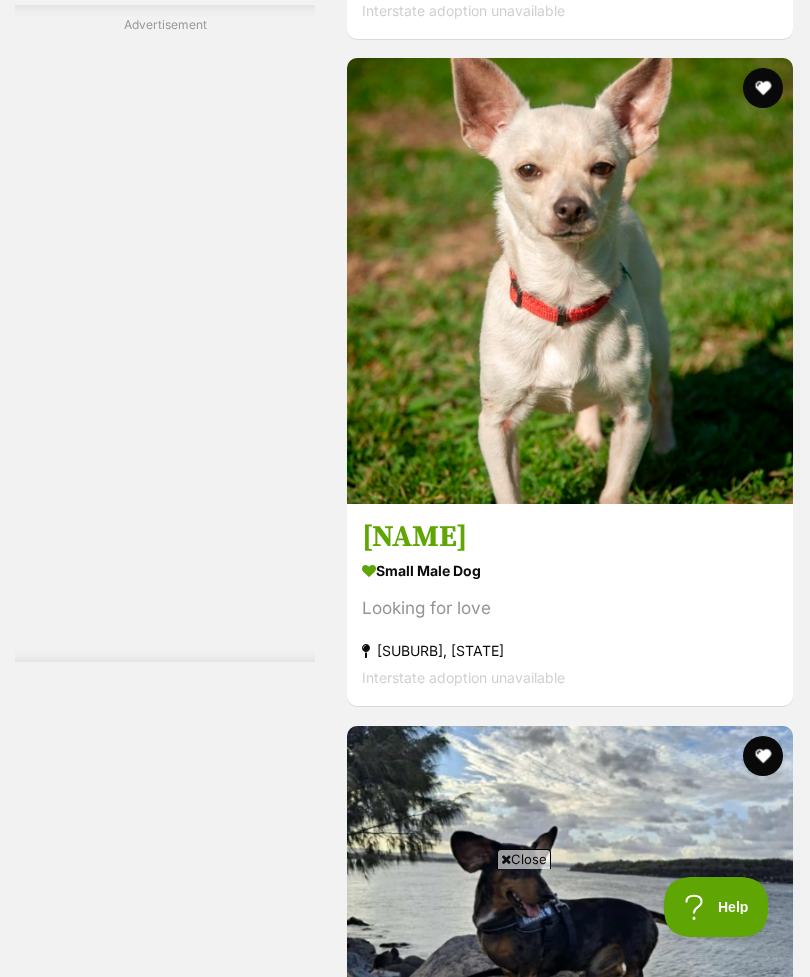 click at bounding box center (570, 281) 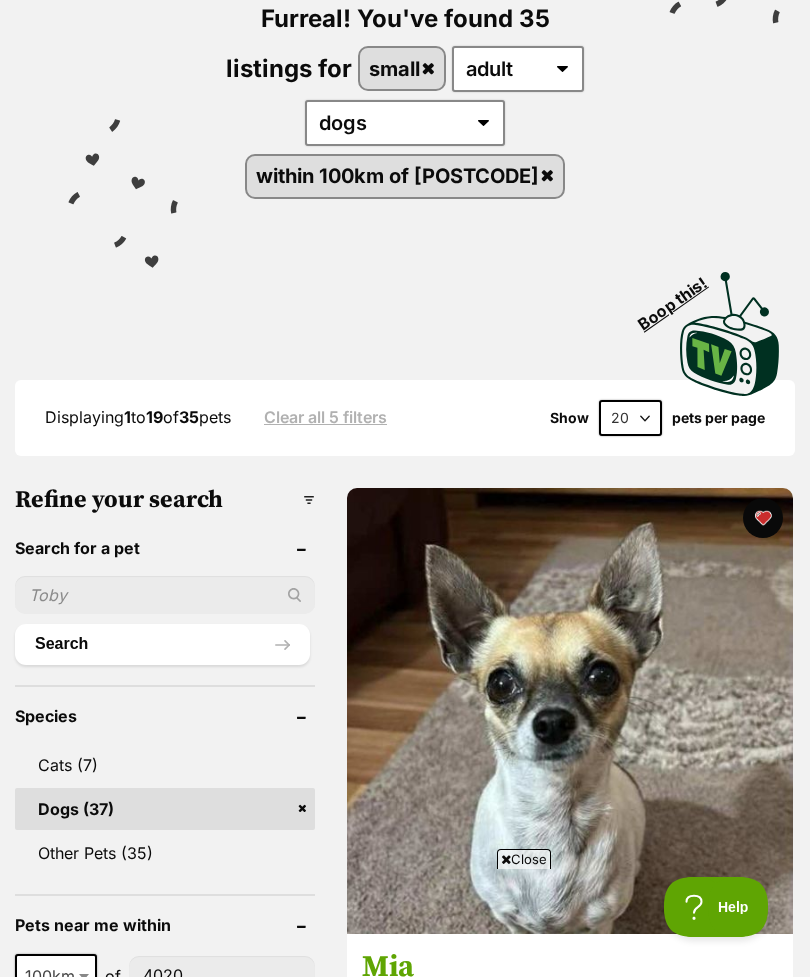 scroll, scrollTop: 265, scrollLeft: 0, axis: vertical 